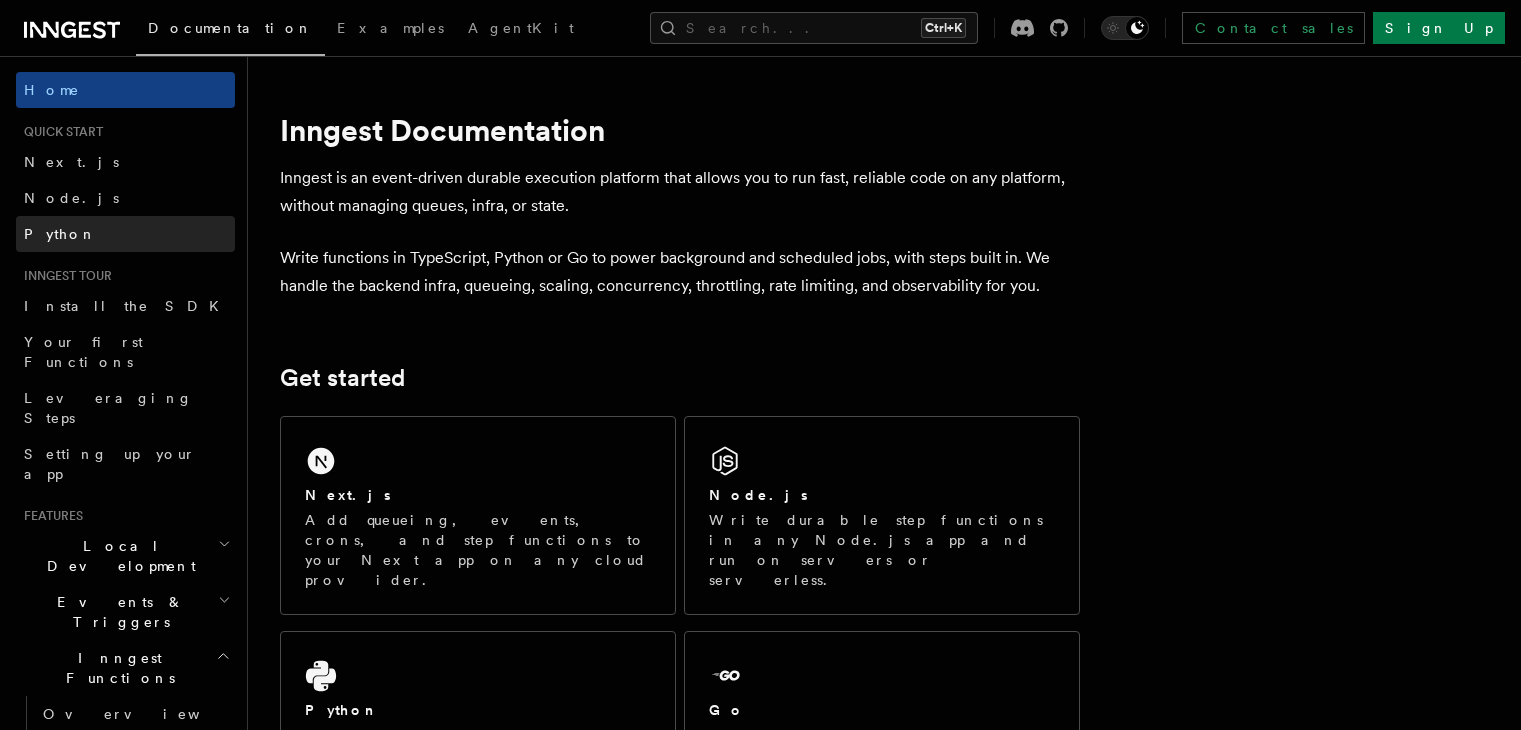 scroll, scrollTop: 100, scrollLeft: 0, axis: vertical 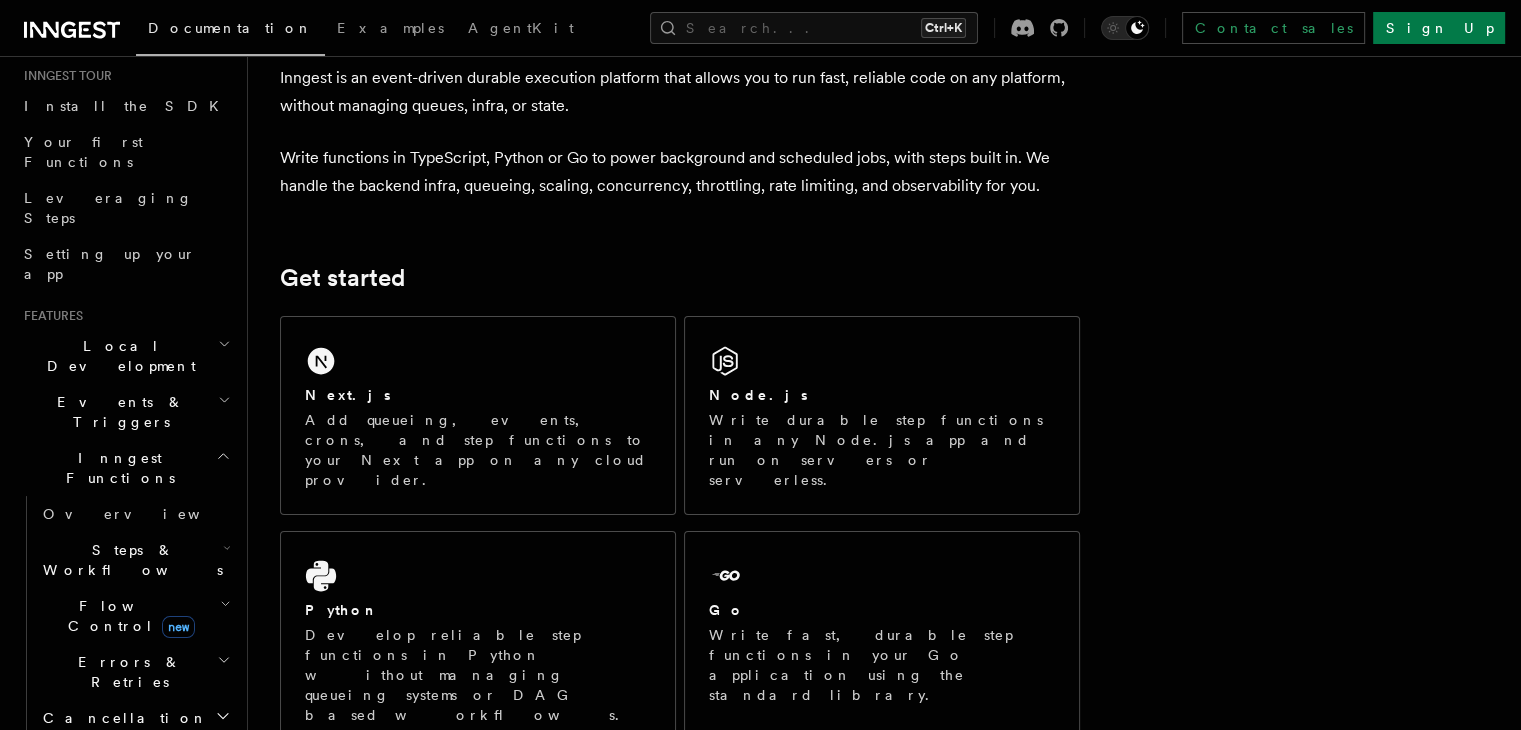 click on "Local Development" at bounding box center (125, 356) 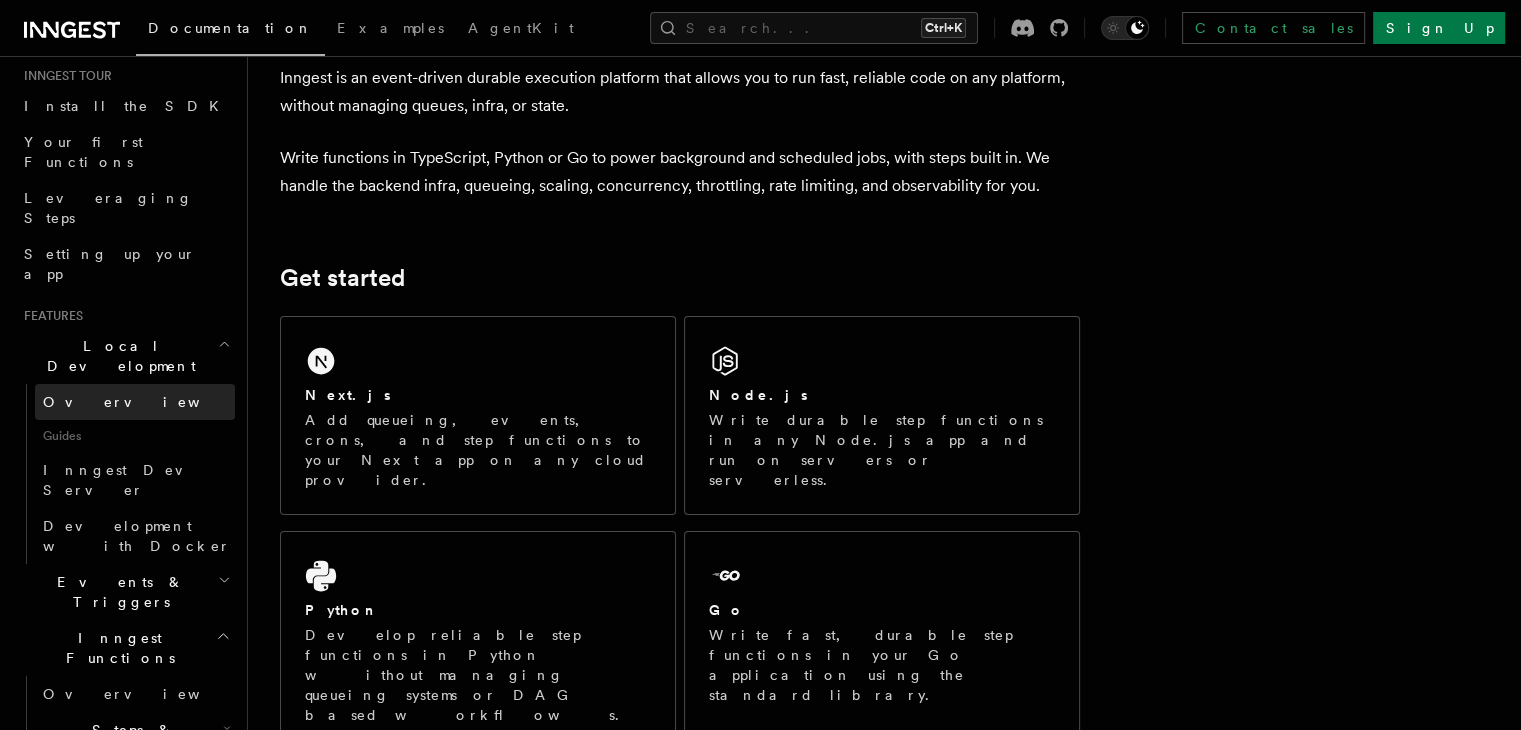 click on "Overview" at bounding box center [135, 402] 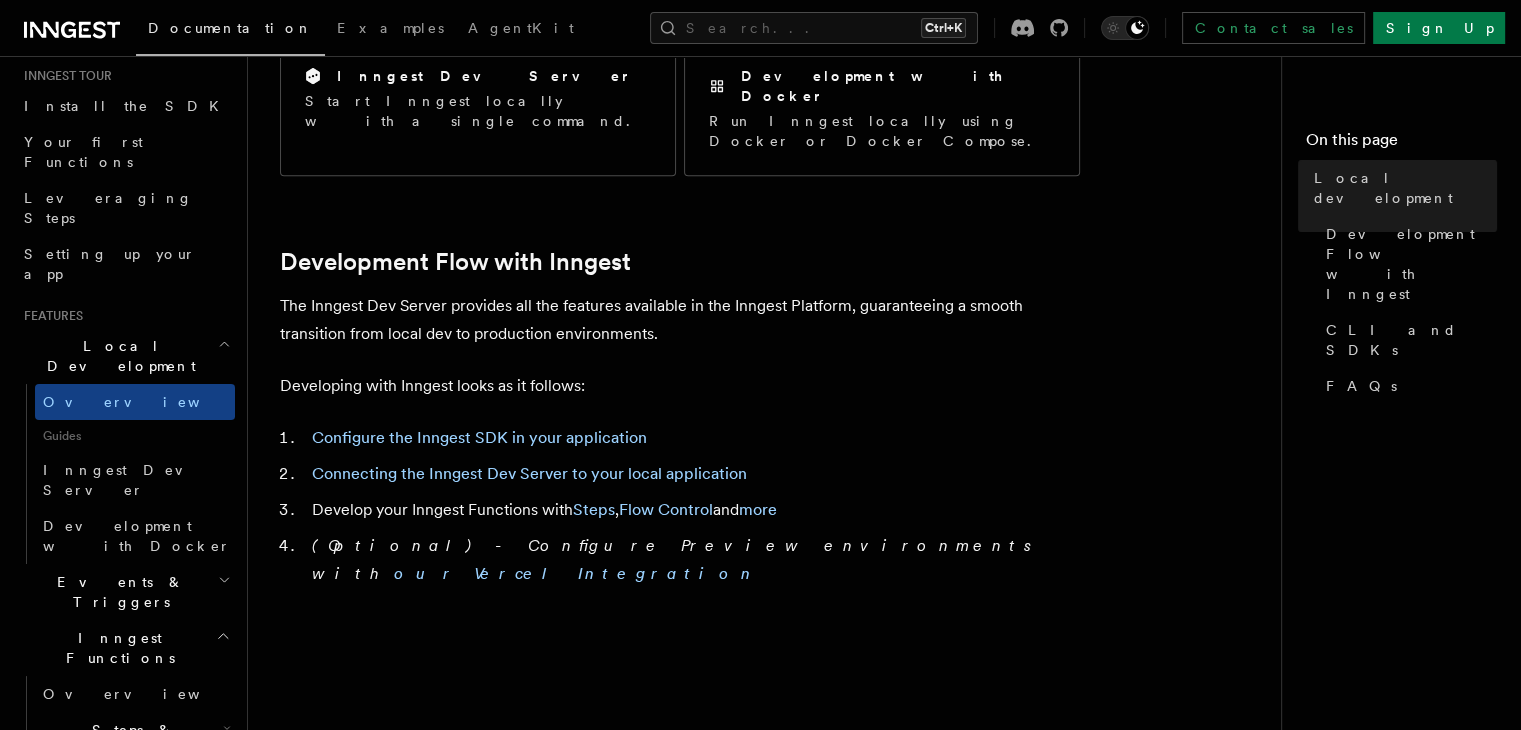 scroll, scrollTop: 900, scrollLeft: 0, axis: vertical 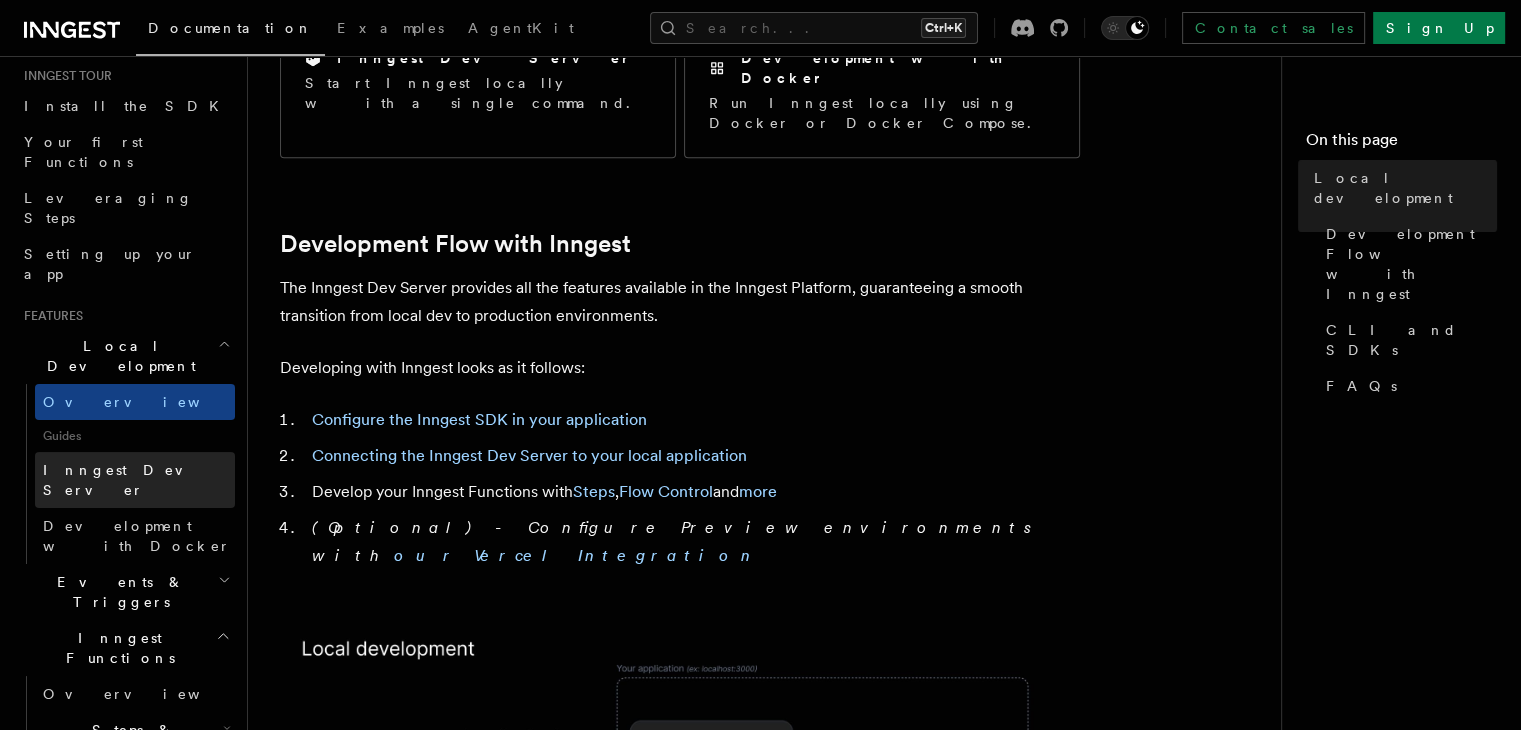 click on "Inngest Dev Server" at bounding box center [128, 480] 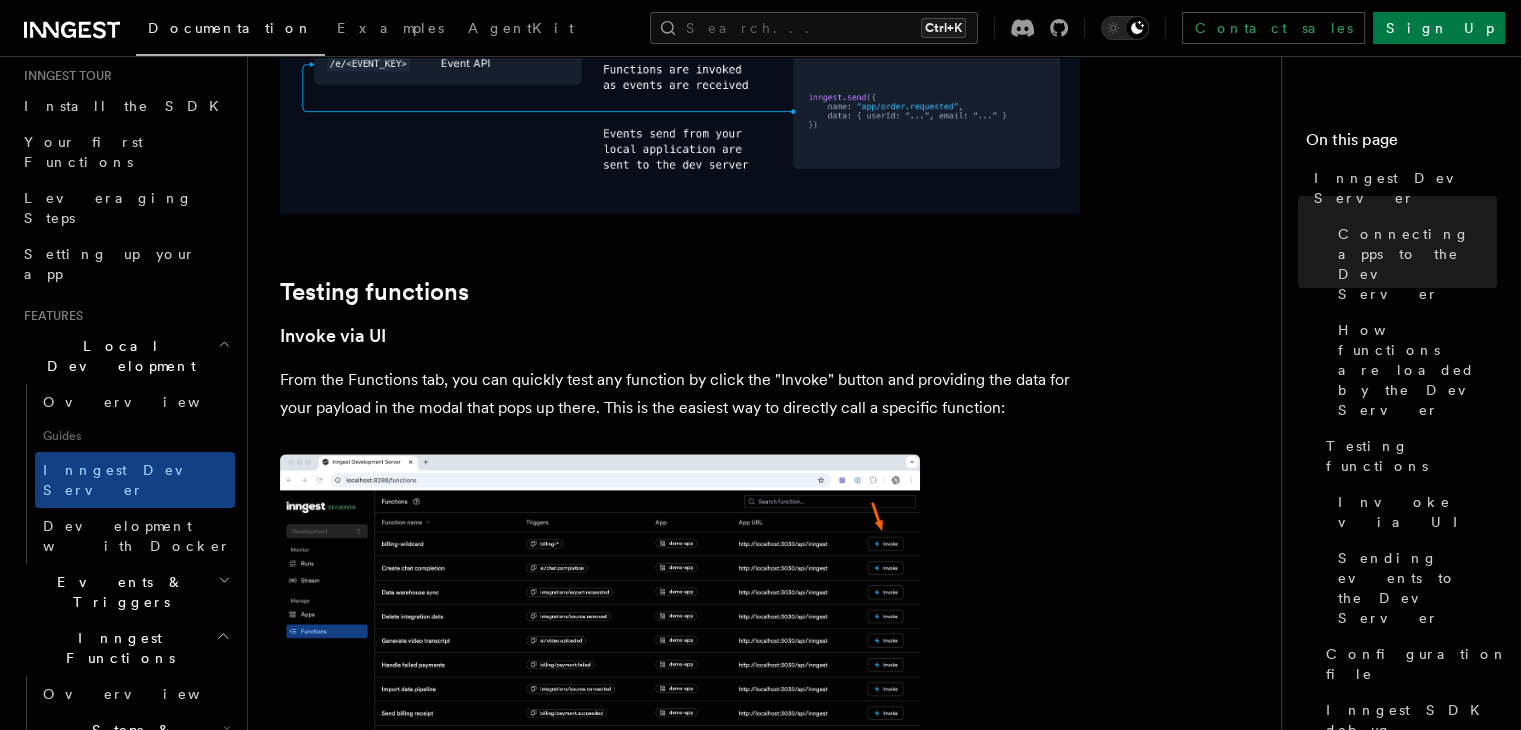scroll, scrollTop: 2200, scrollLeft: 0, axis: vertical 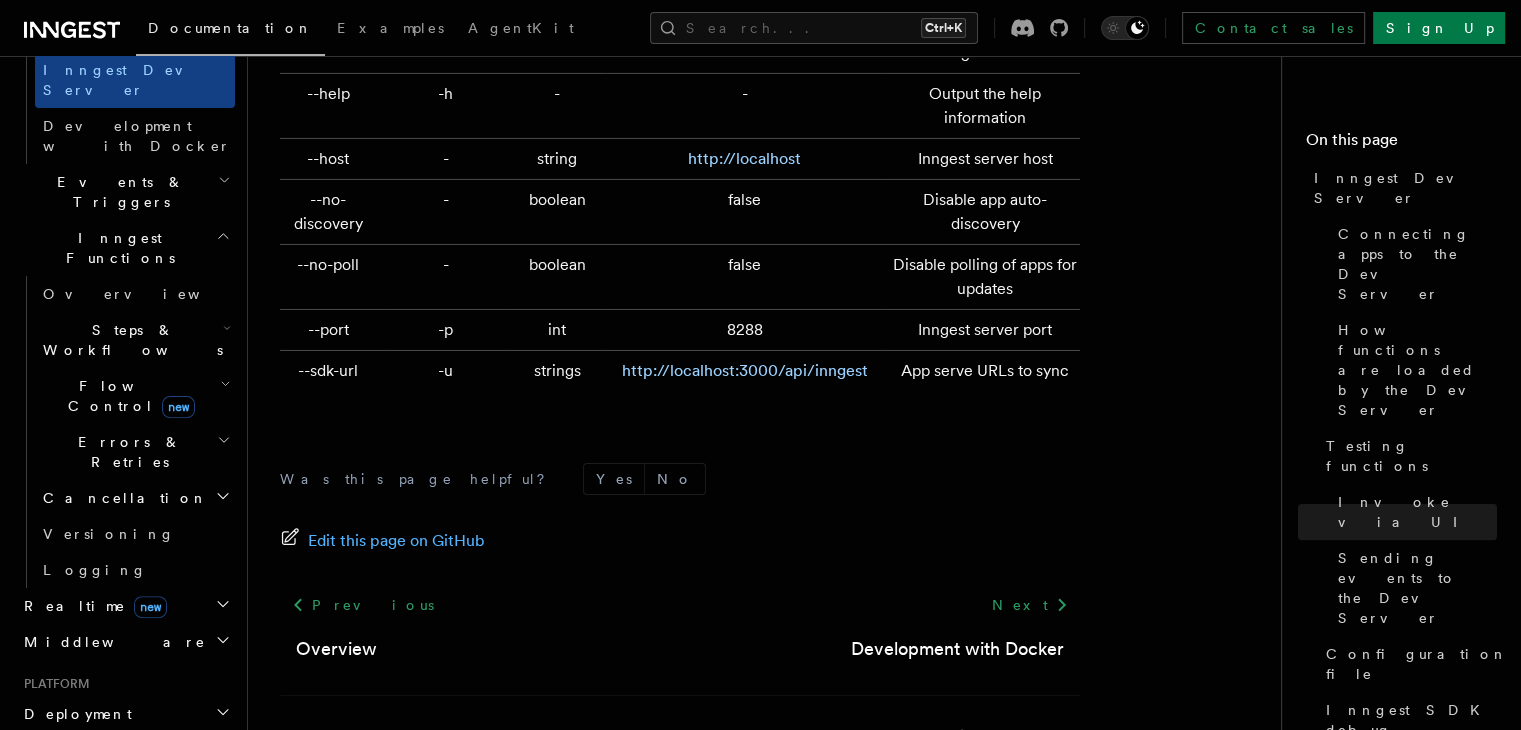 click on "Deployment" at bounding box center (125, 714) 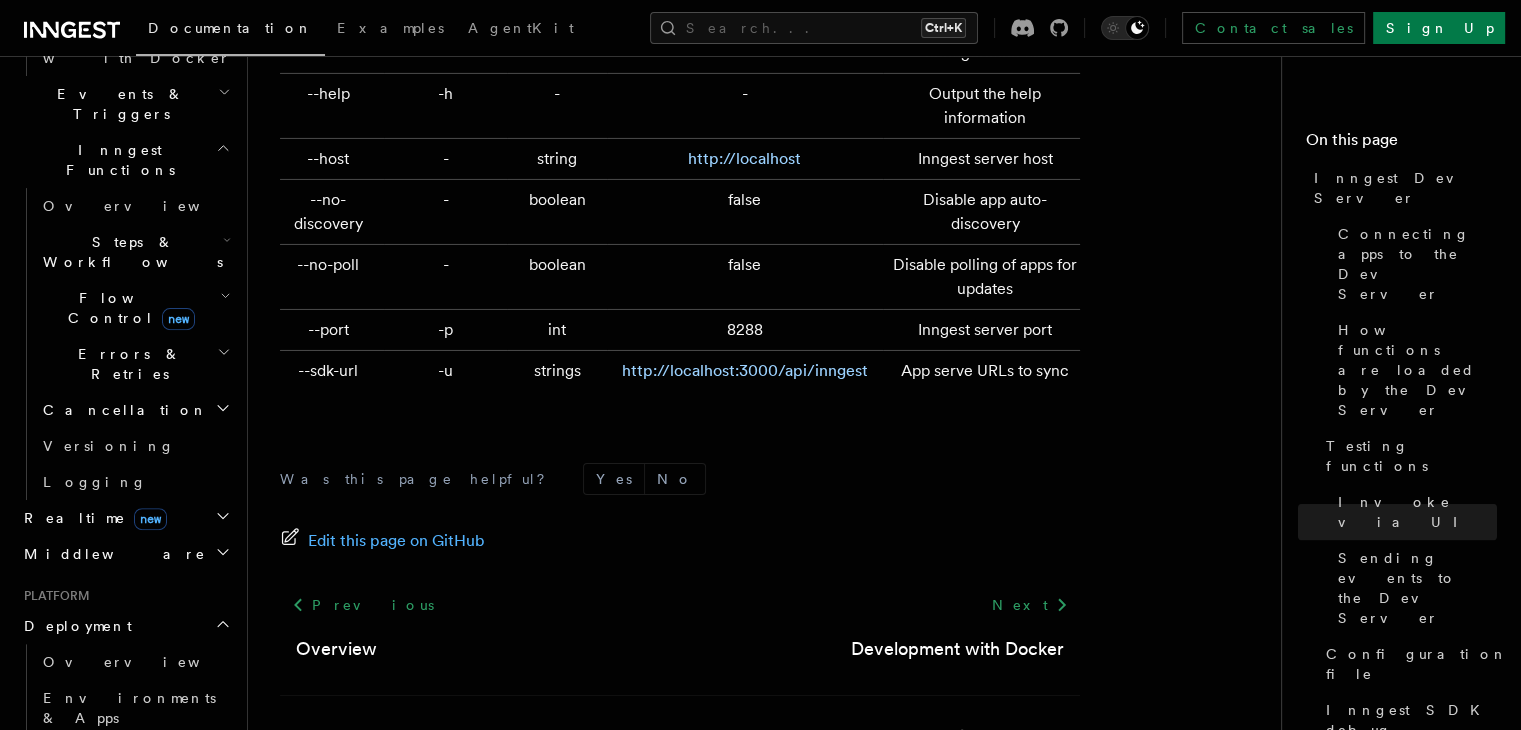 scroll, scrollTop: 700, scrollLeft: 0, axis: vertical 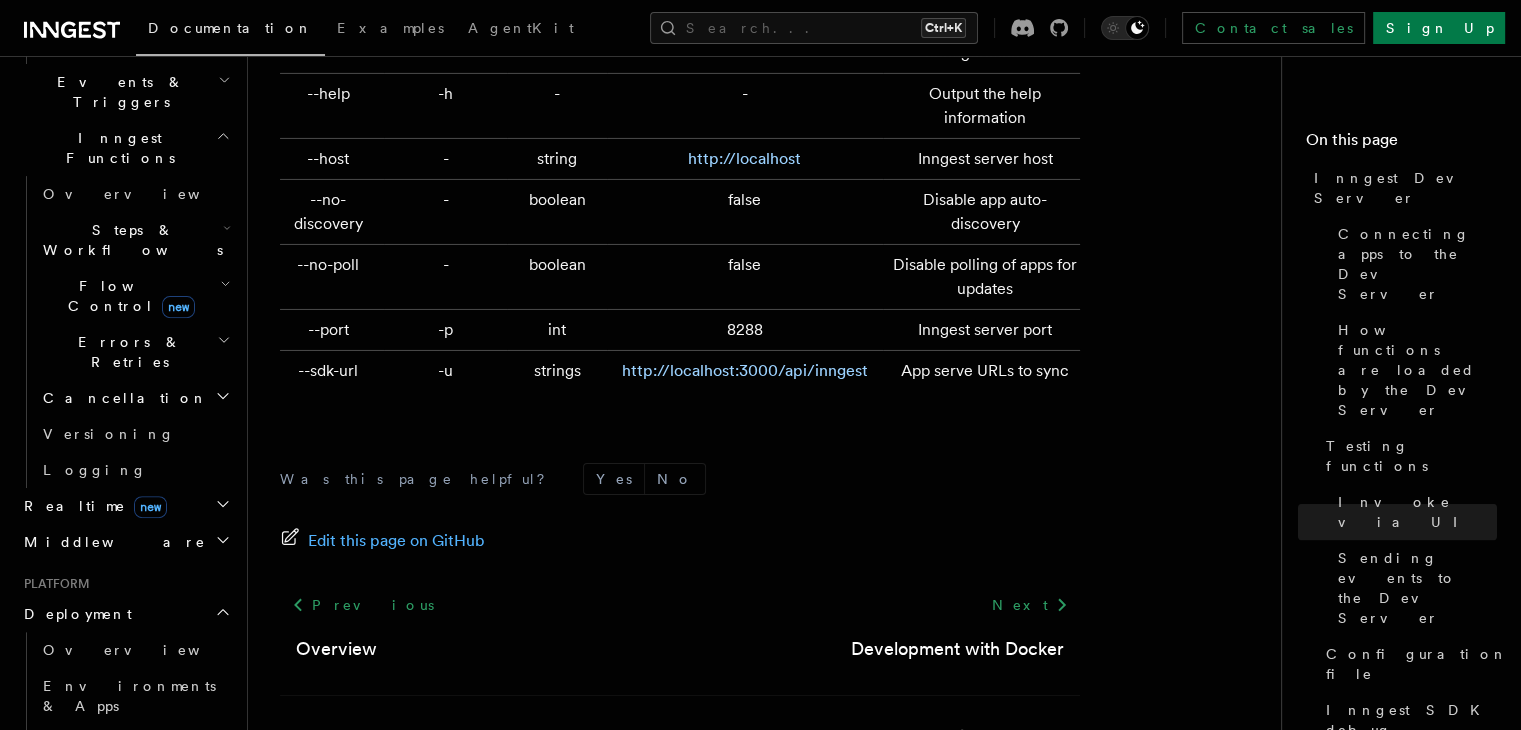 click on "Event keys" at bounding box center [135, 778] 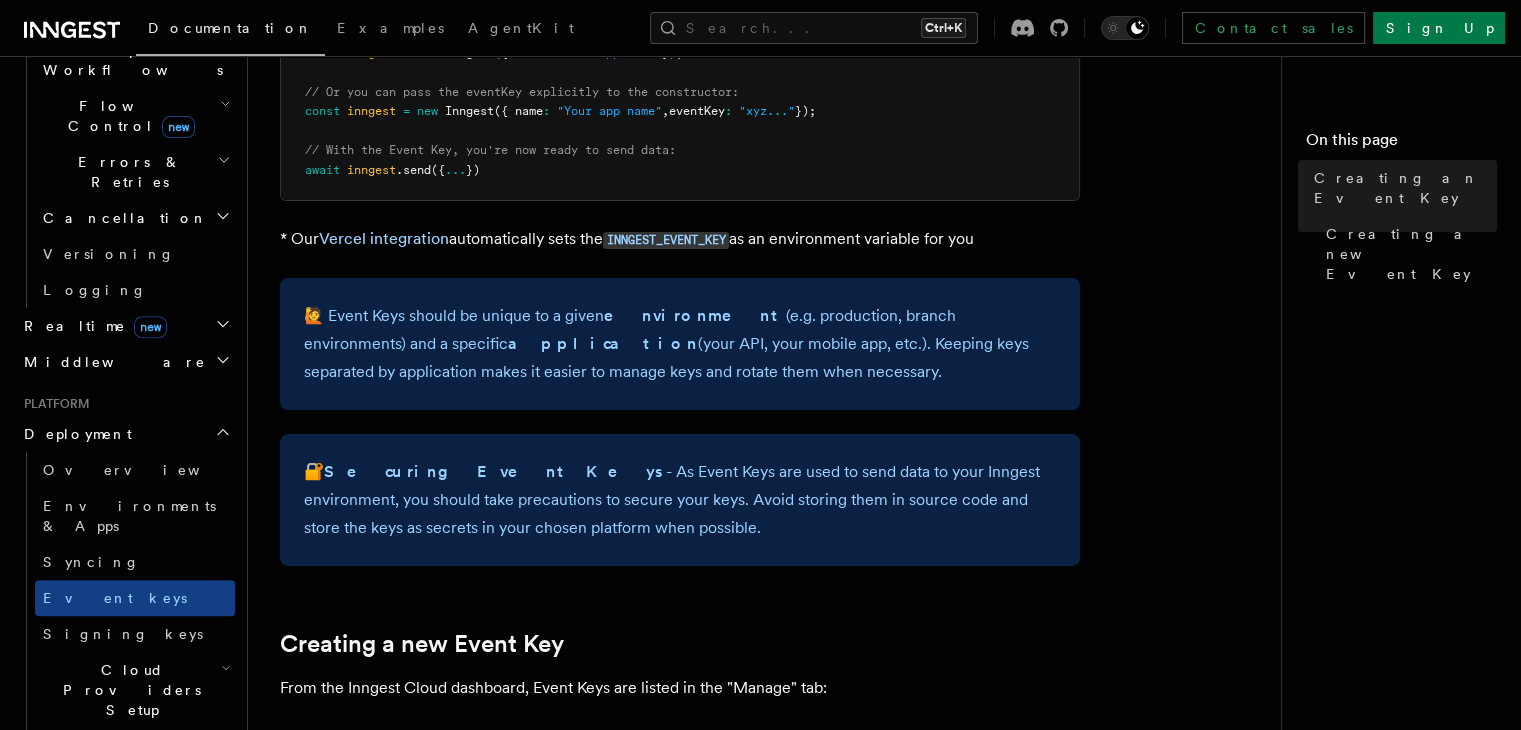 scroll, scrollTop: 0, scrollLeft: 0, axis: both 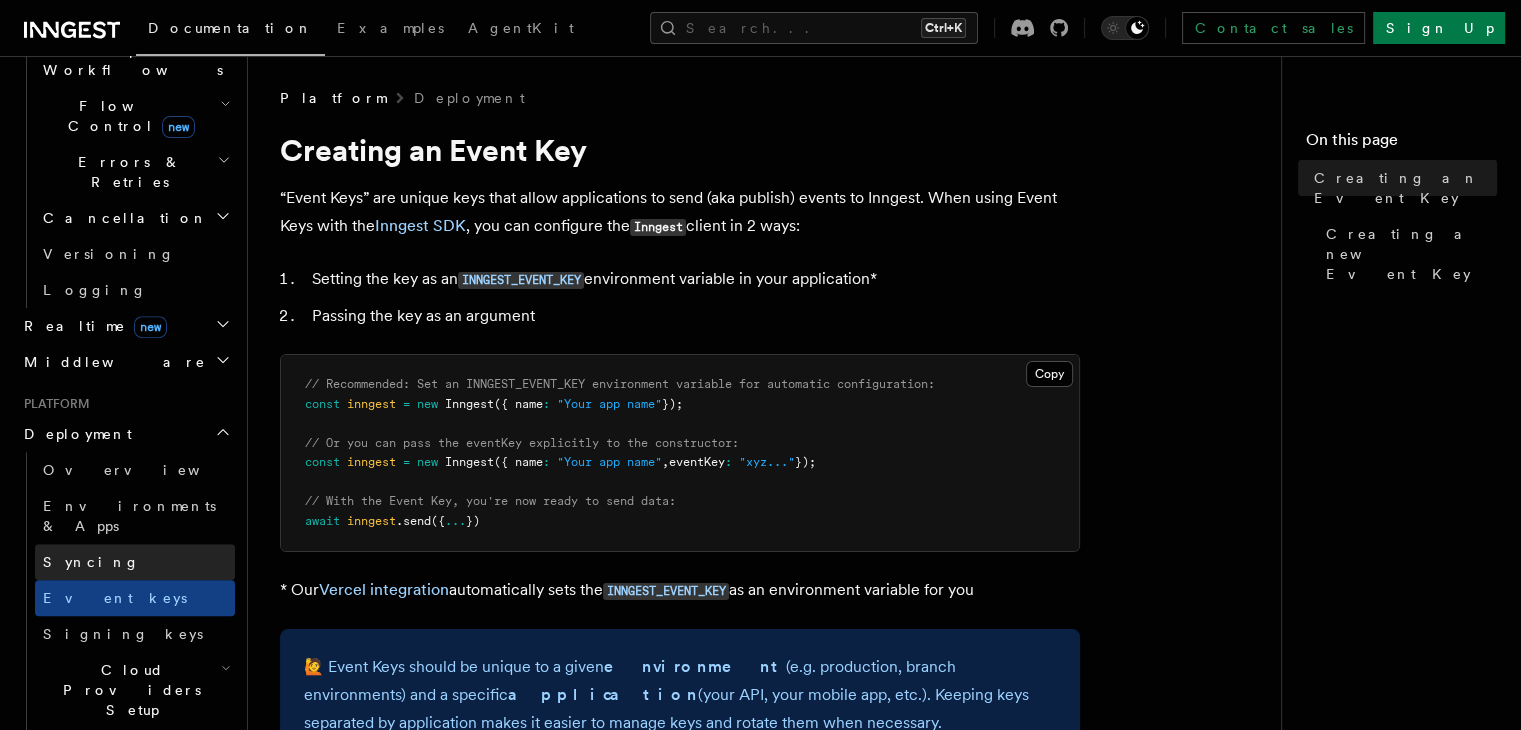 click on "Syncing" at bounding box center (135, 562) 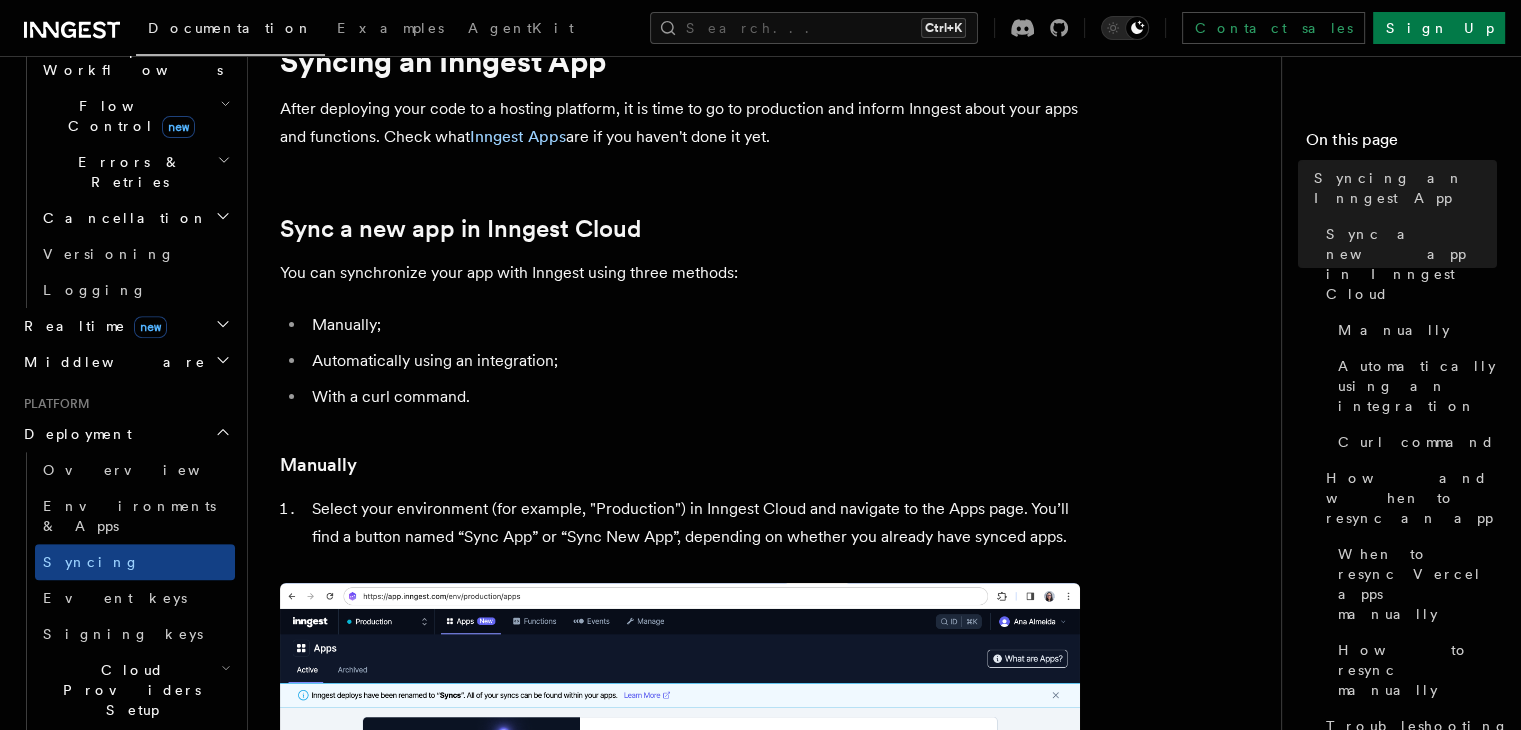 scroll, scrollTop: 100, scrollLeft: 0, axis: vertical 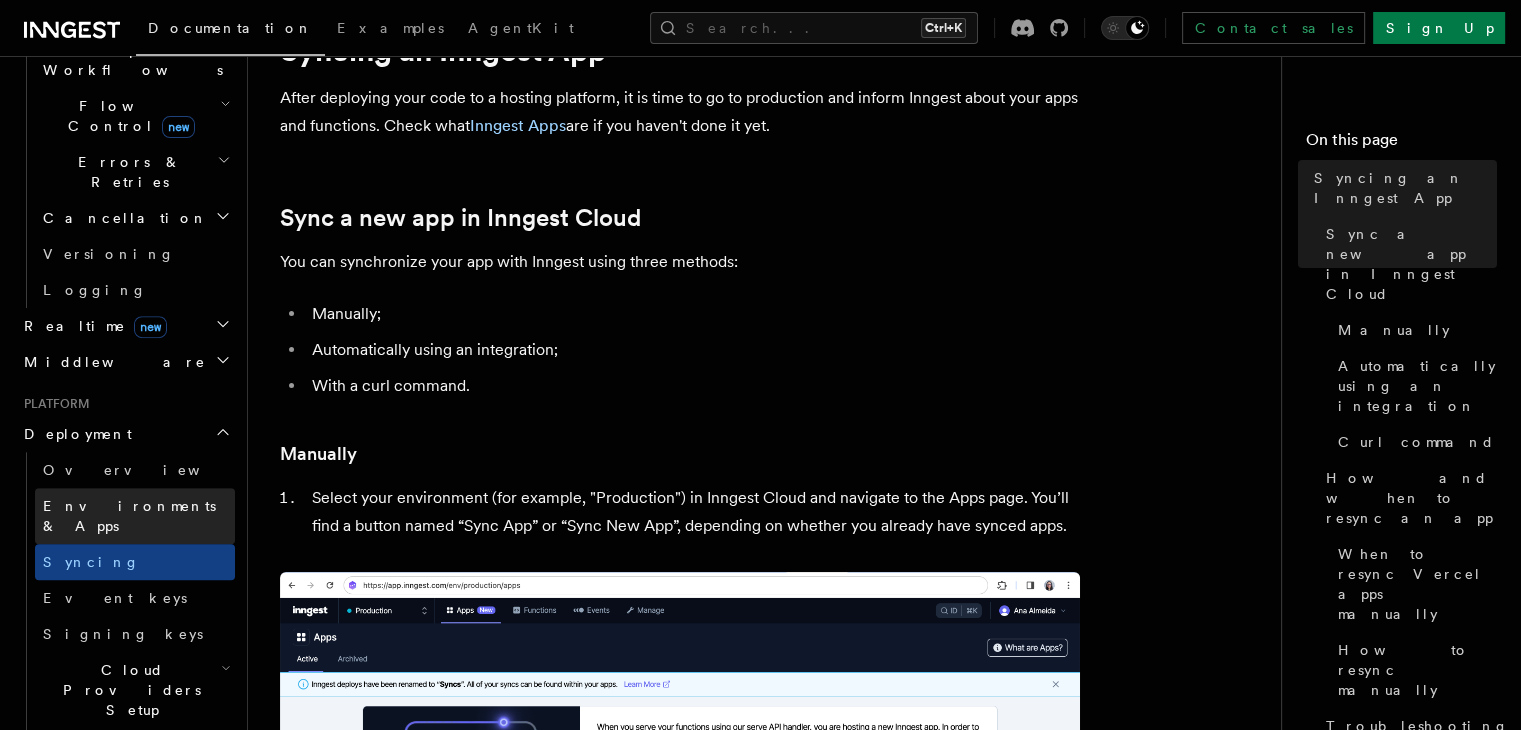 click on "Environments & Apps" at bounding box center [129, 516] 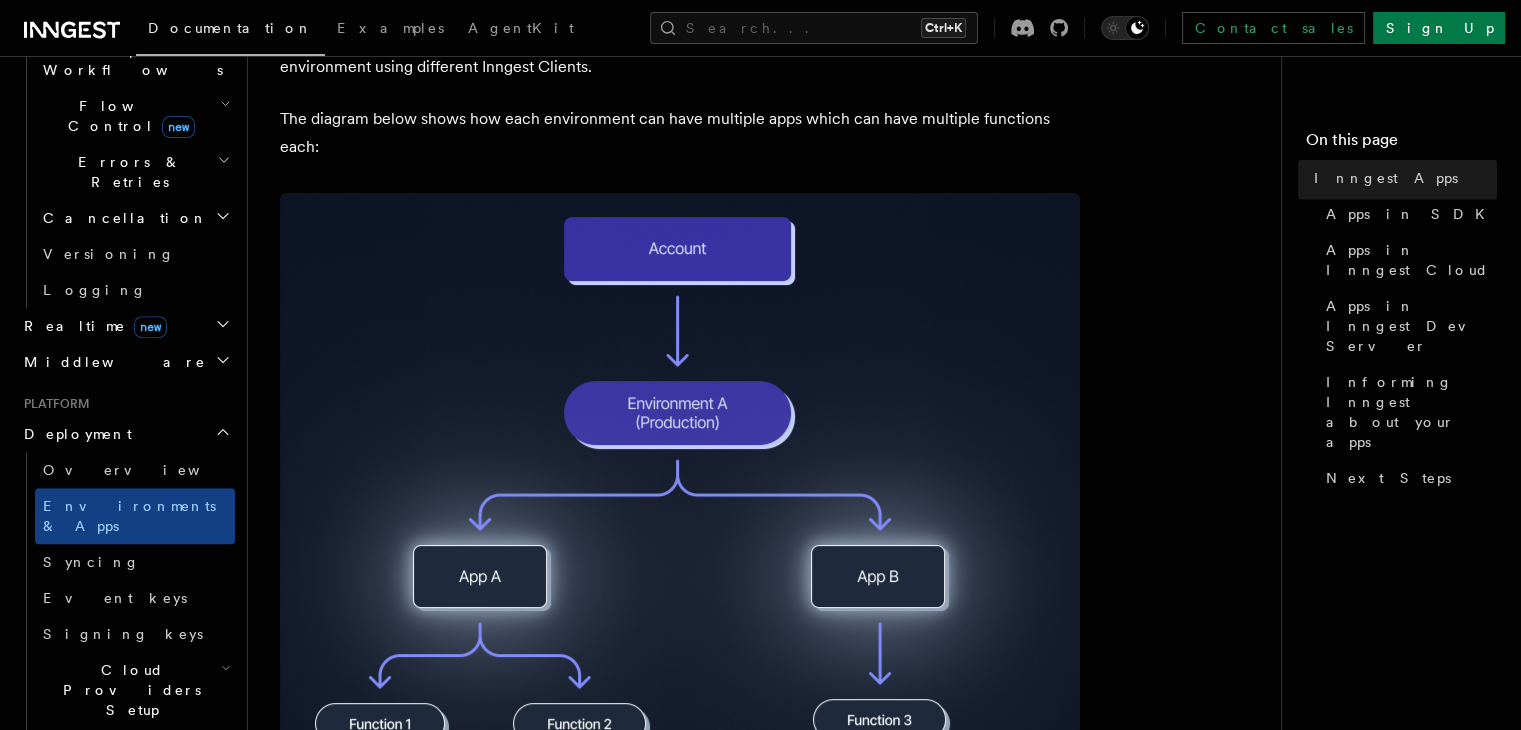 scroll, scrollTop: 300, scrollLeft: 0, axis: vertical 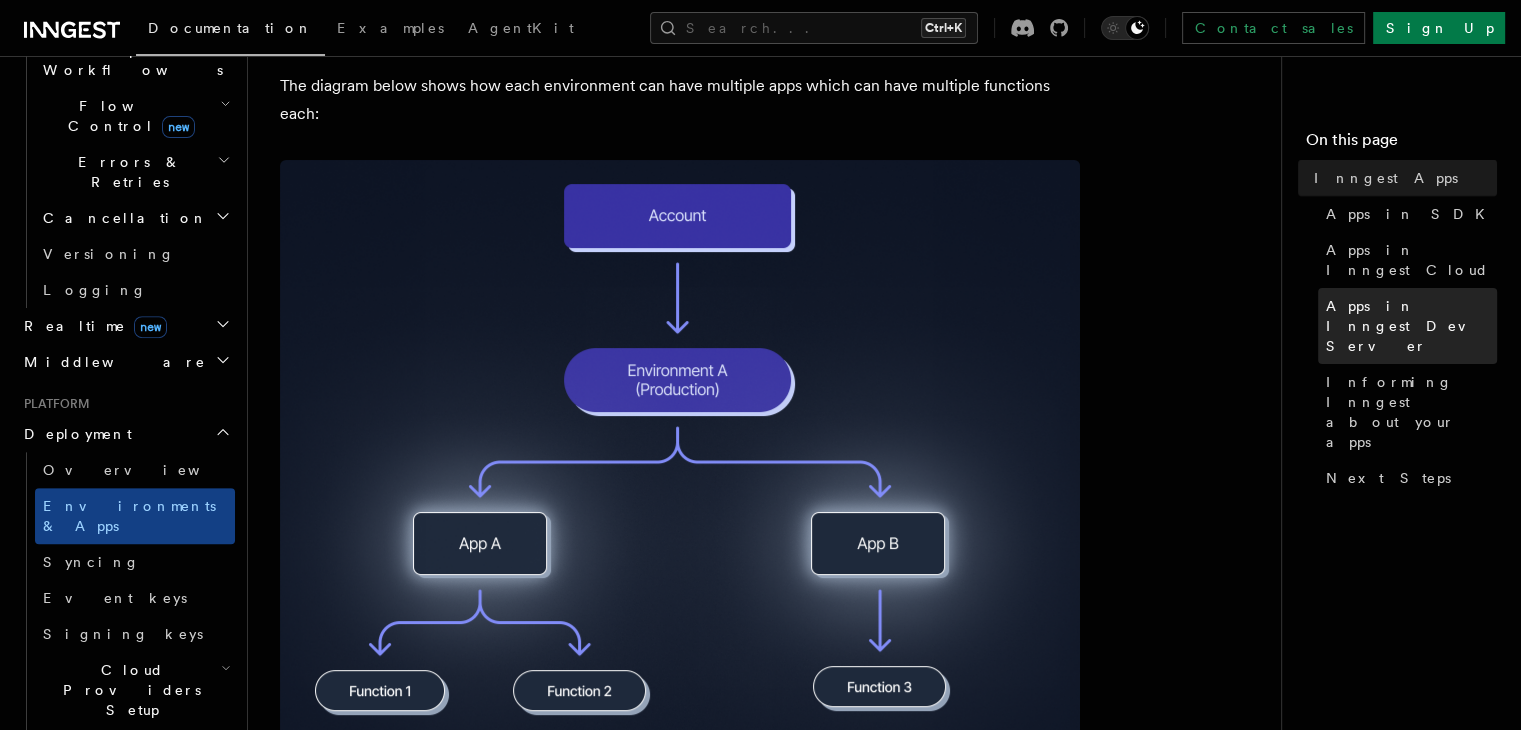 click on "Apps in Inngest Dev Server" at bounding box center (1411, 326) 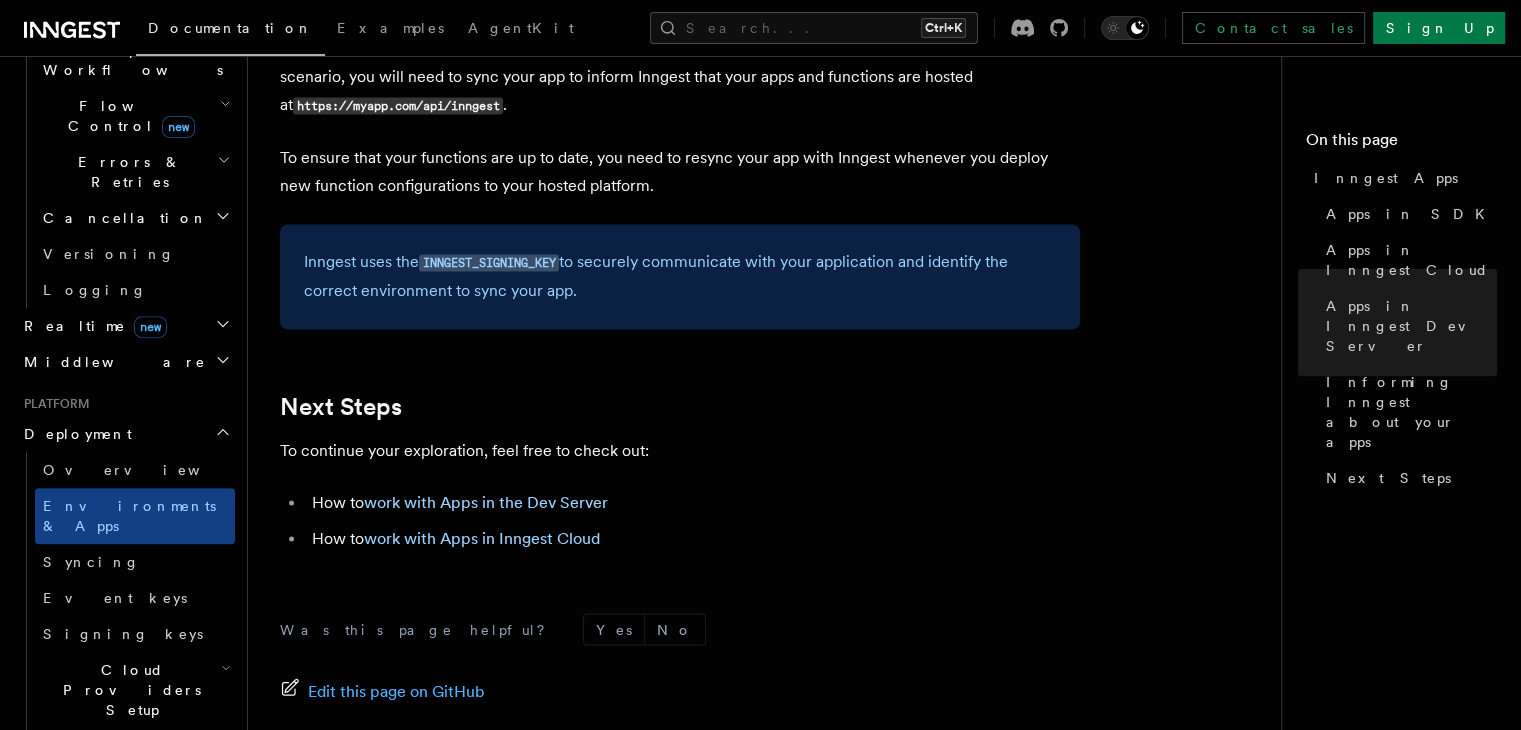 scroll, scrollTop: 3224, scrollLeft: 0, axis: vertical 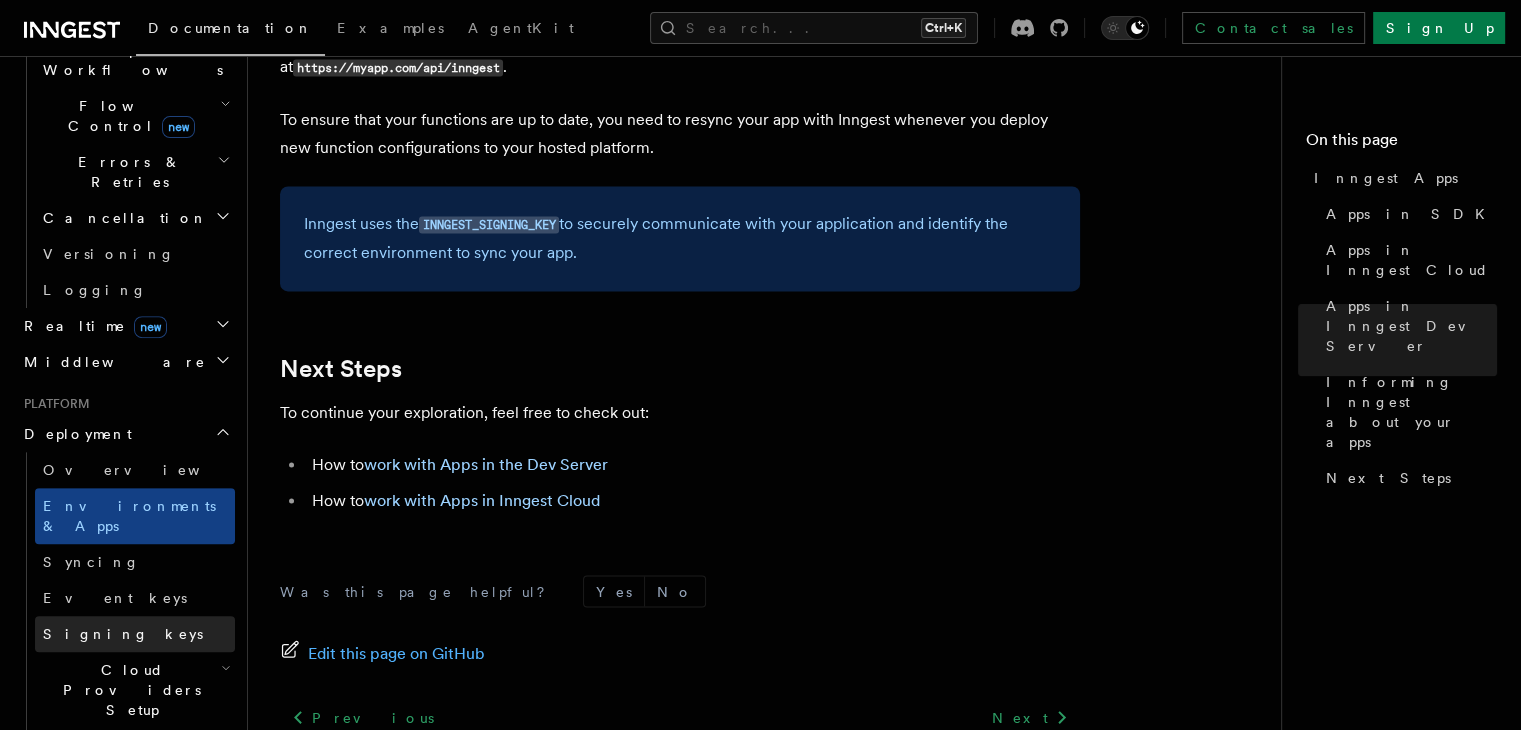 click on "Signing keys" at bounding box center [135, 634] 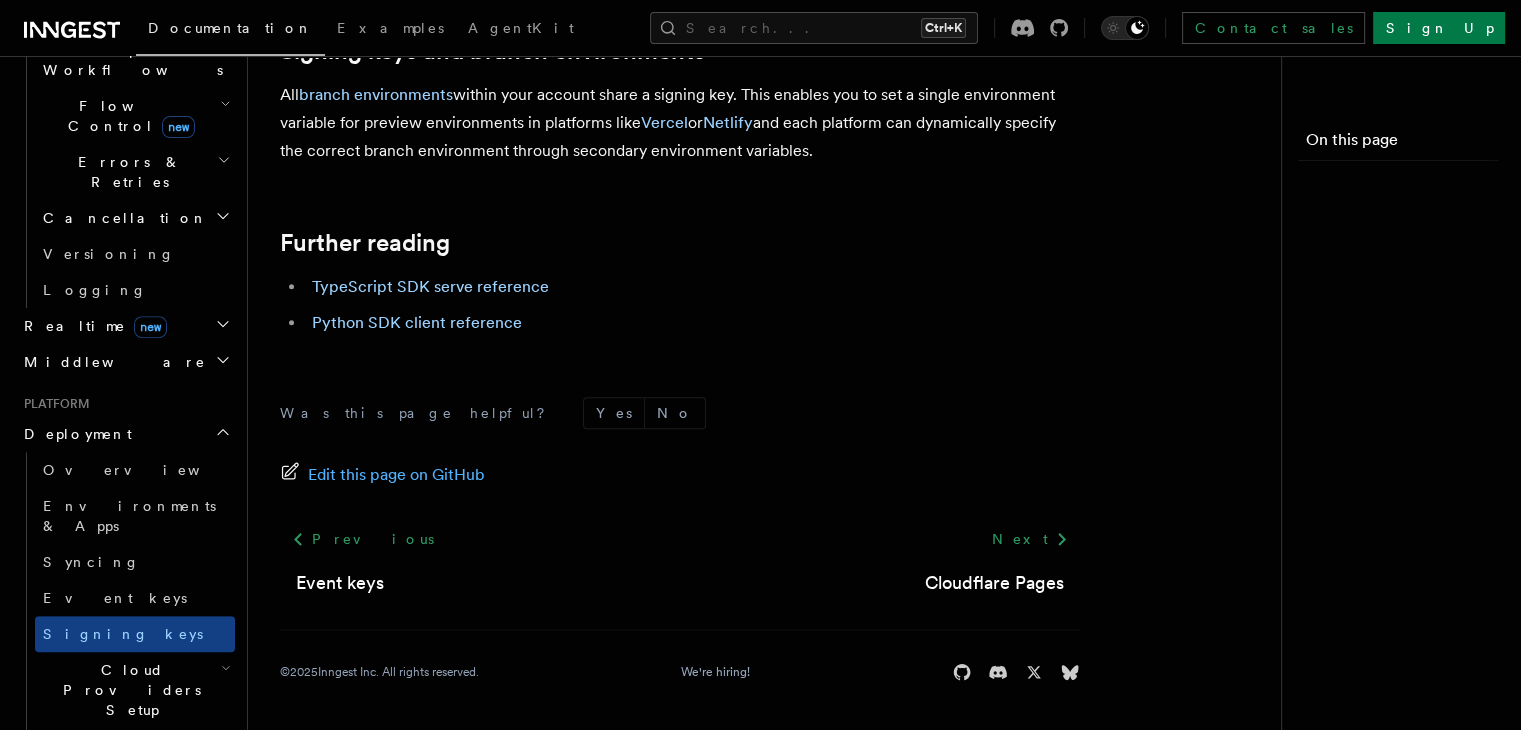 scroll, scrollTop: 0, scrollLeft: 0, axis: both 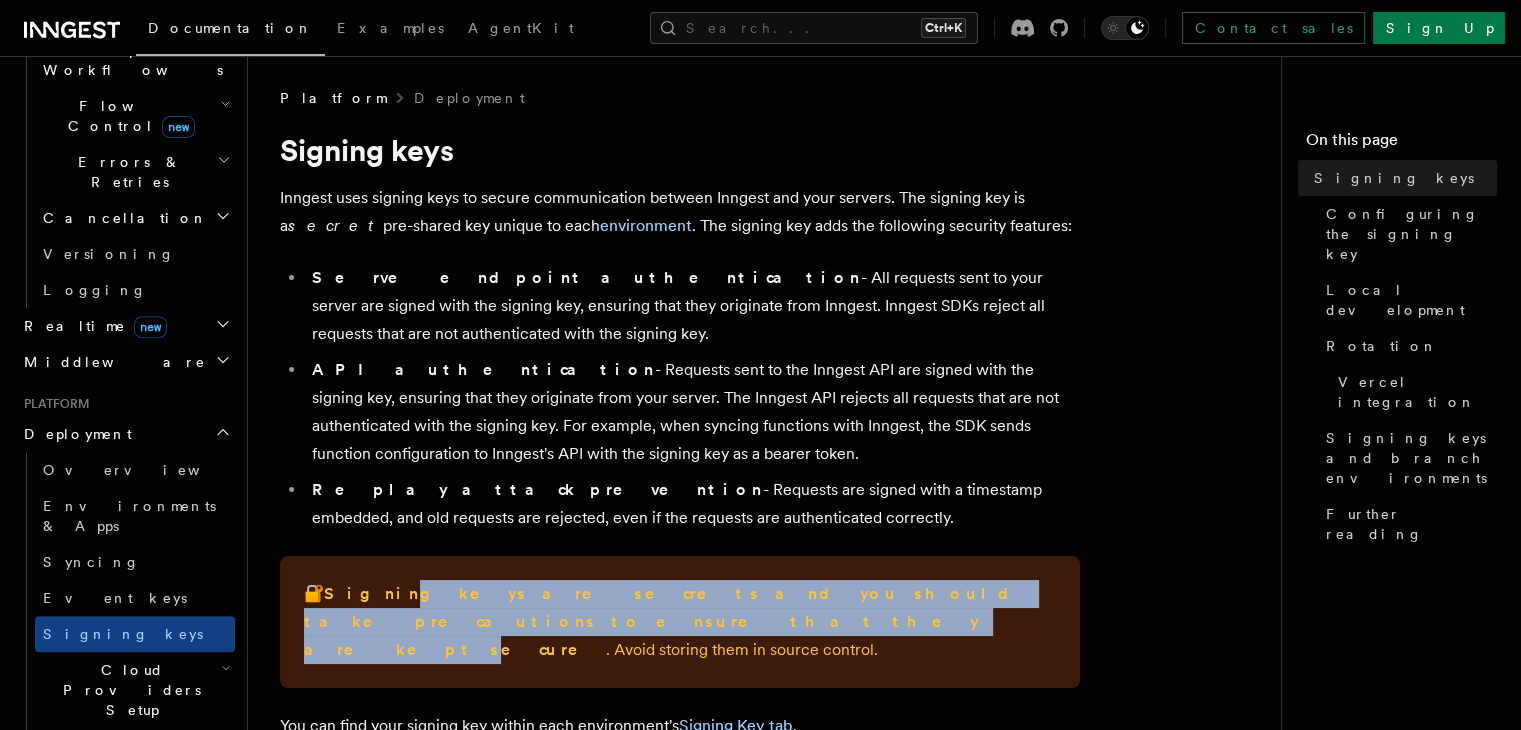 drag, startPoint x: 379, startPoint y: 576, endPoint x: 962, endPoint y: 588, distance: 583.1235 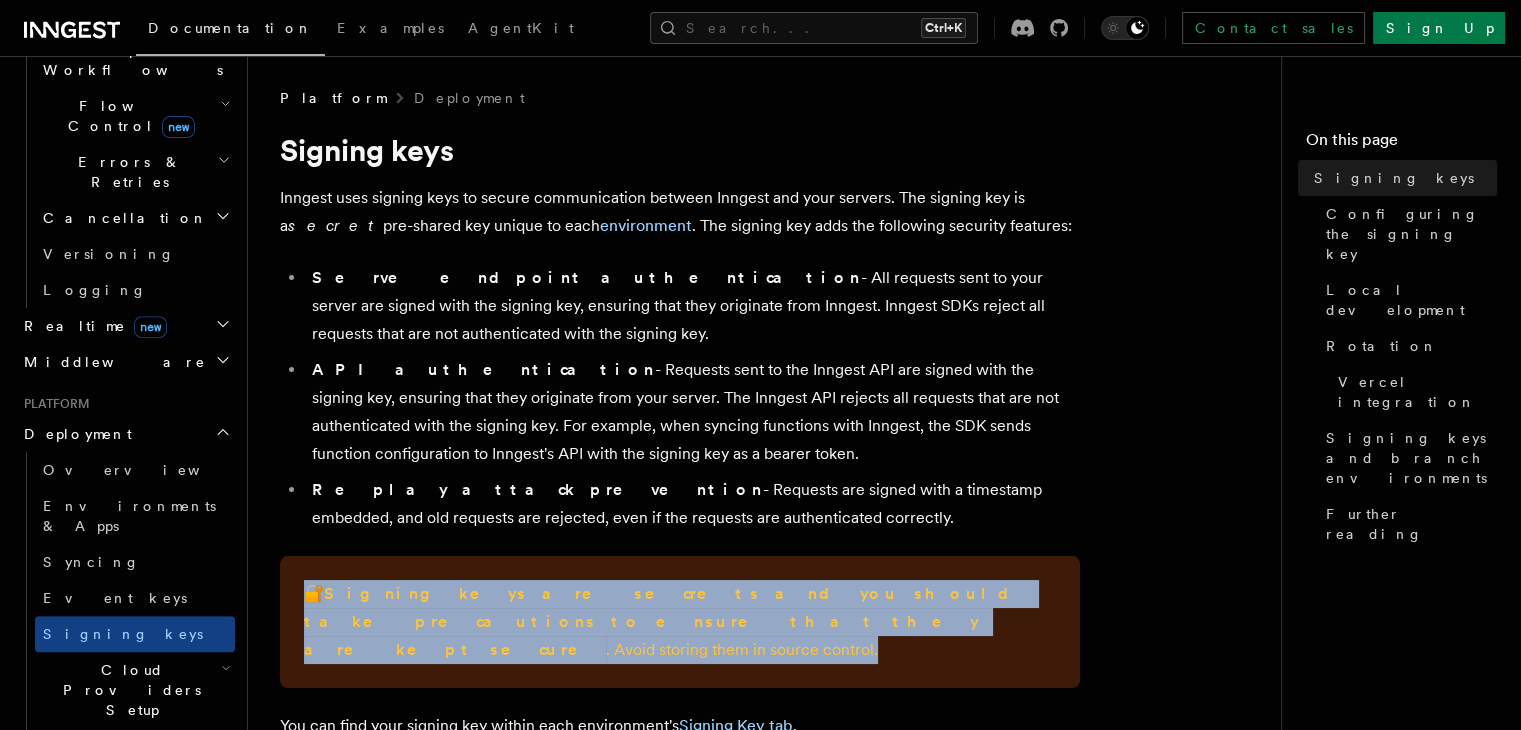 drag, startPoint x: 567, startPoint y: 624, endPoint x: 302, endPoint y: 592, distance: 266.92508 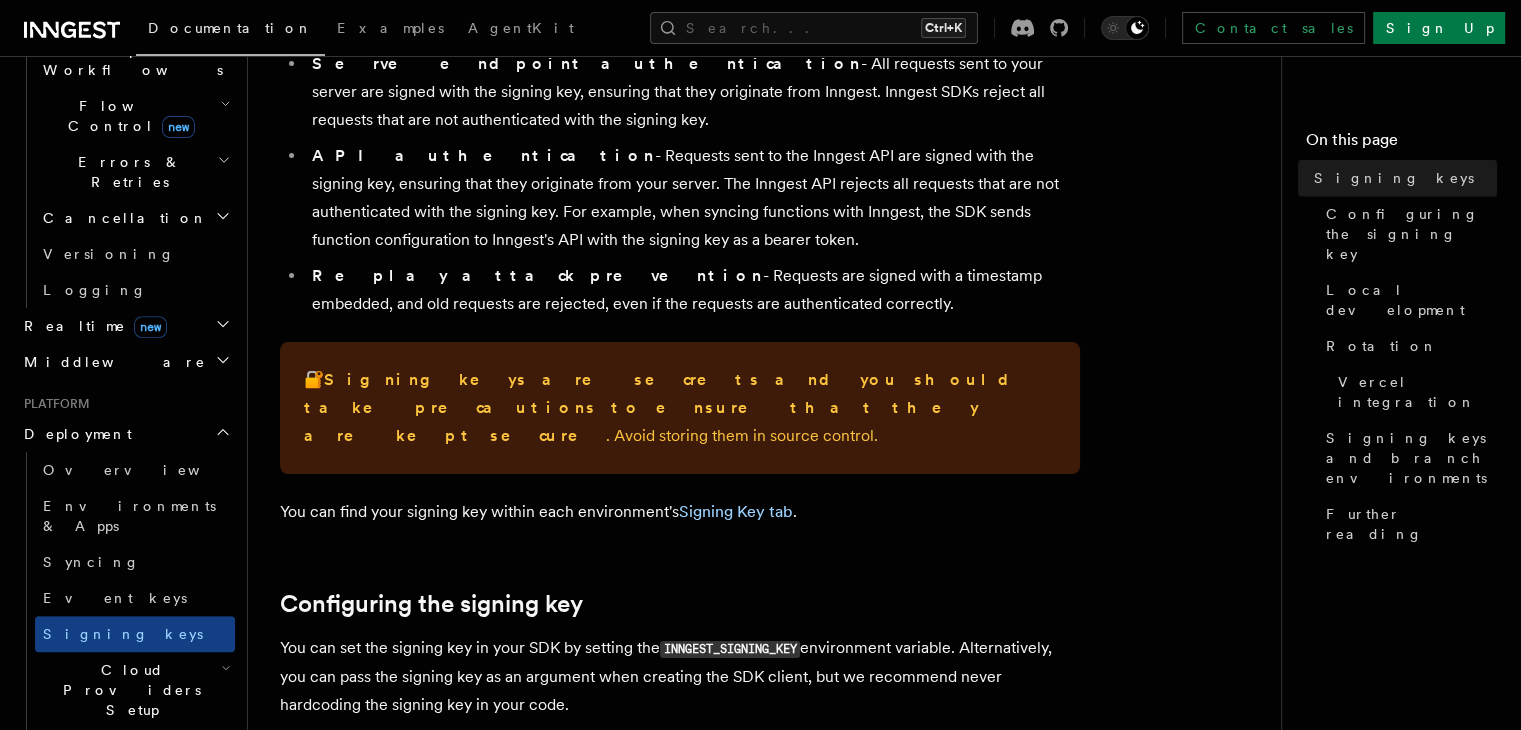 scroll, scrollTop: 600, scrollLeft: 0, axis: vertical 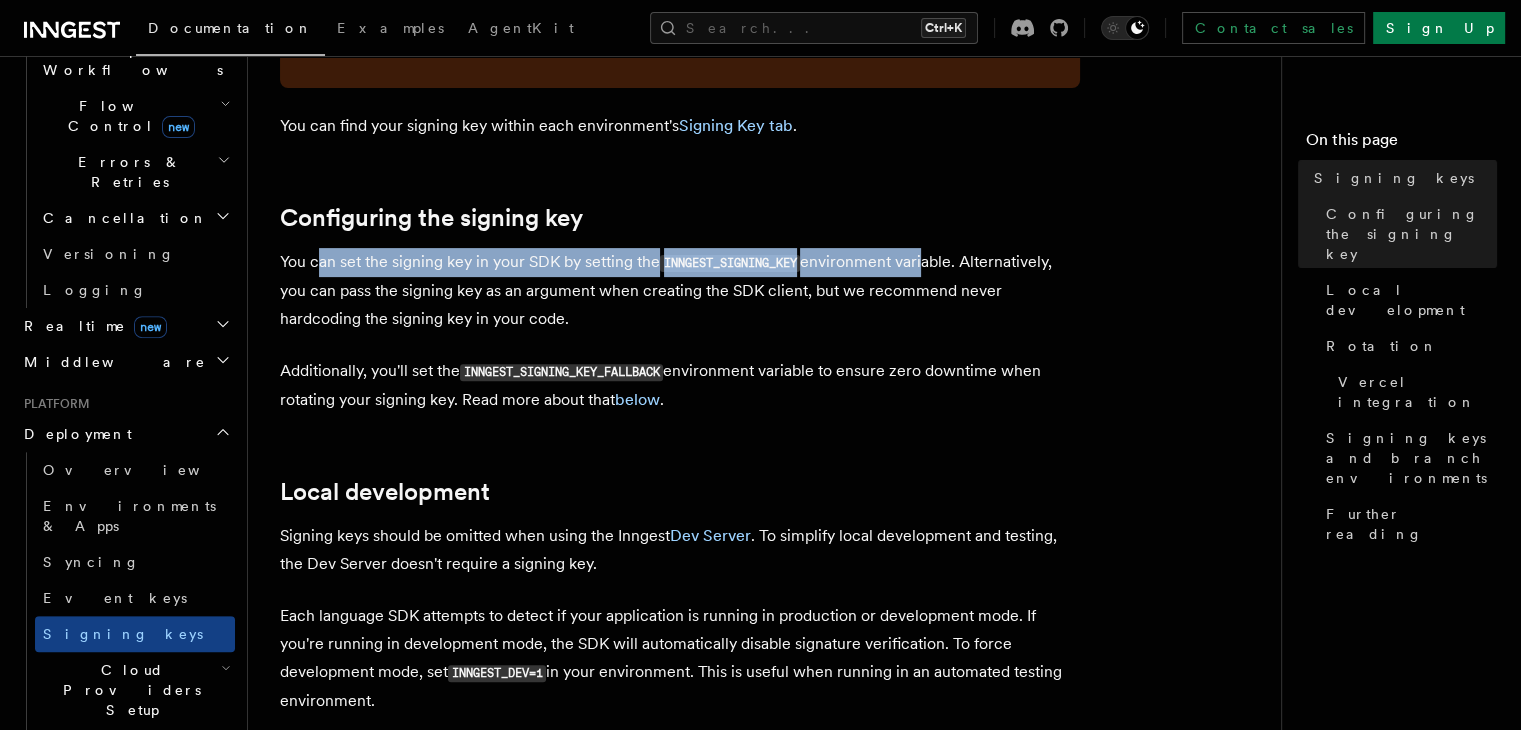 drag, startPoint x: 315, startPoint y: 243, endPoint x: 935, endPoint y: 241, distance: 620.00323 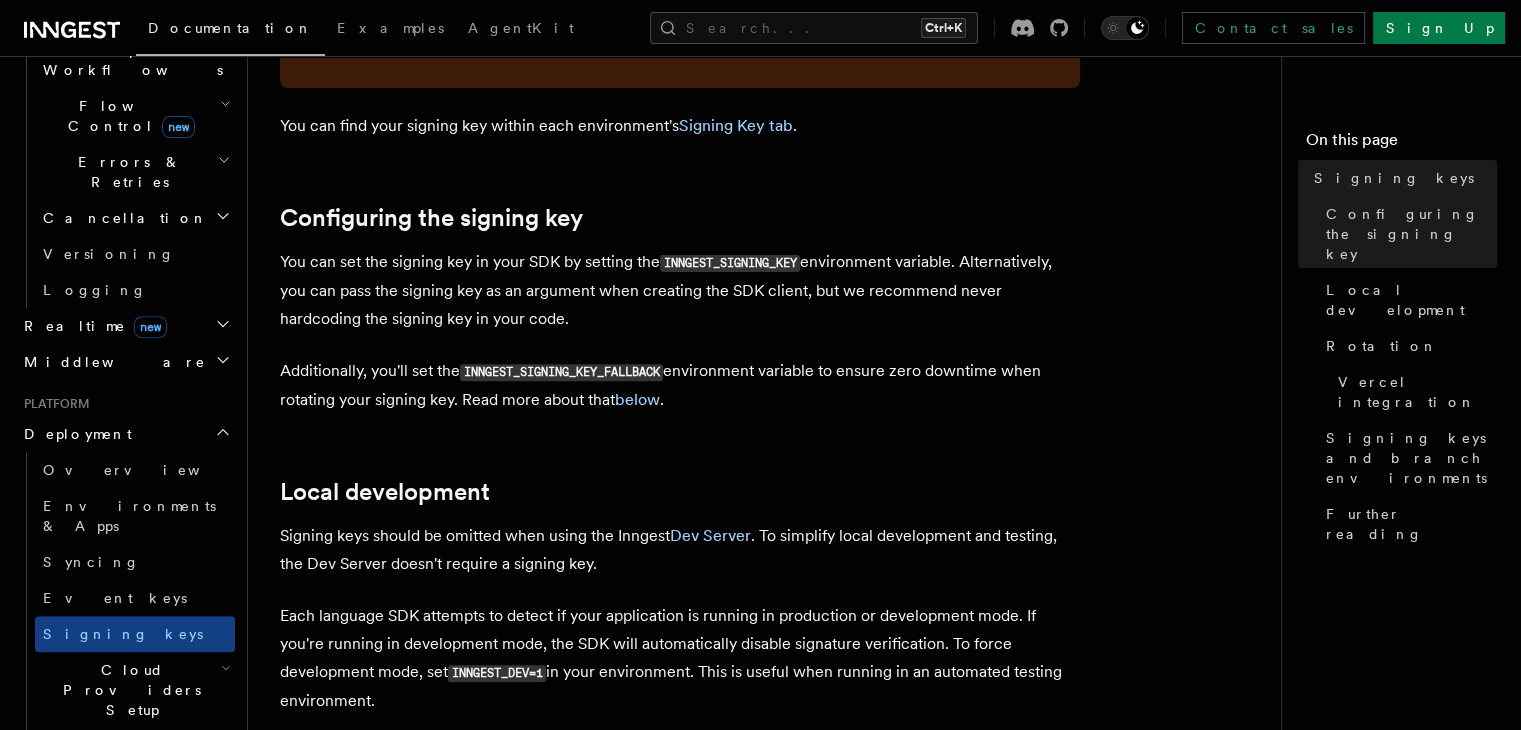 click on "You can set the signing key in your SDK by setting the  INNGEST_SIGNING_KEY  environment variable. Alternatively, you can pass the signing key as an argument when creating the SDK client, but we recommend never hardcoding the signing key in your code." at bounding box center (680, 290) 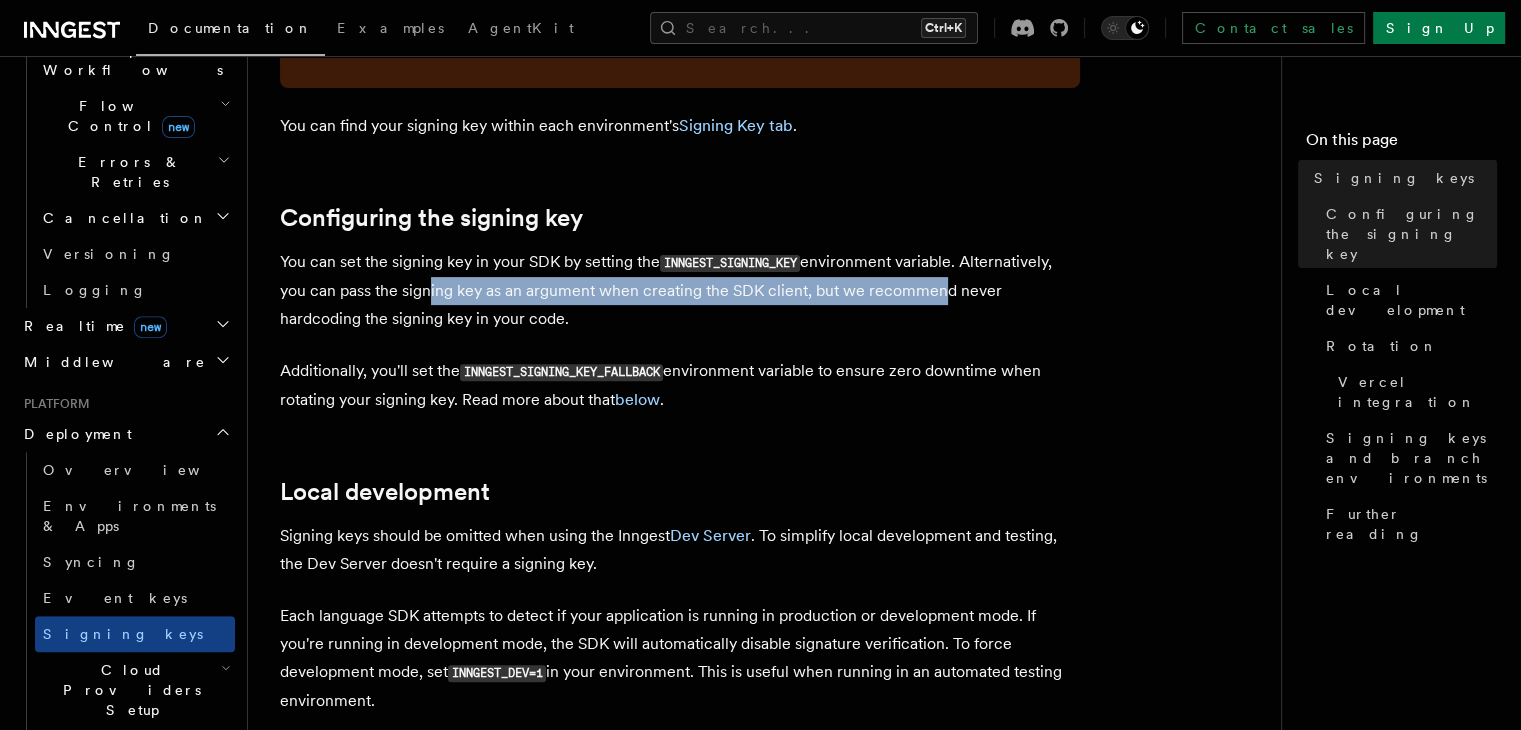 drag, startPoint x: 935, startPoint y: 265, endPoint x: 420, endPoint y: 266, distance: 515.001 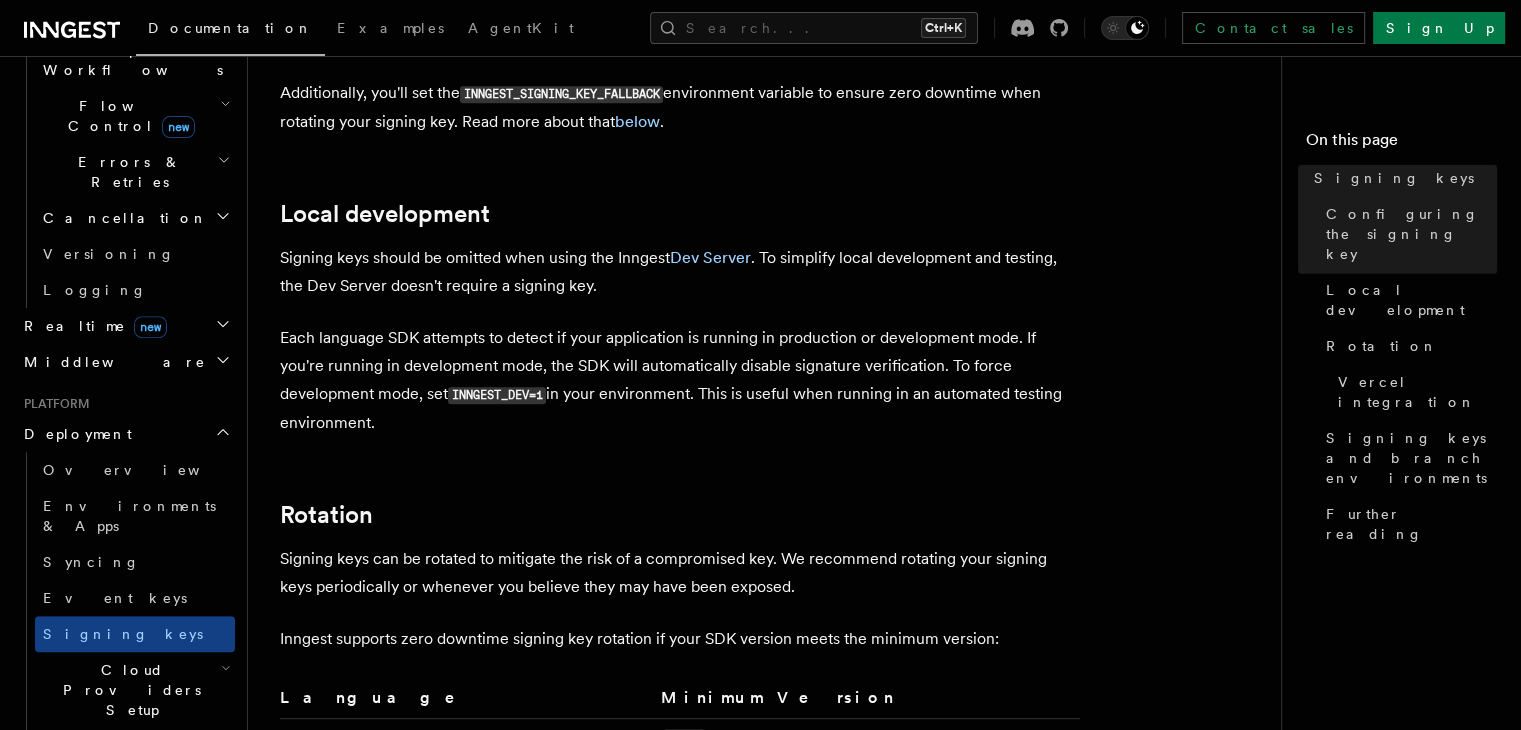 scroll, scrollTop: 1000, scrollLeft: 0, axis: vertical 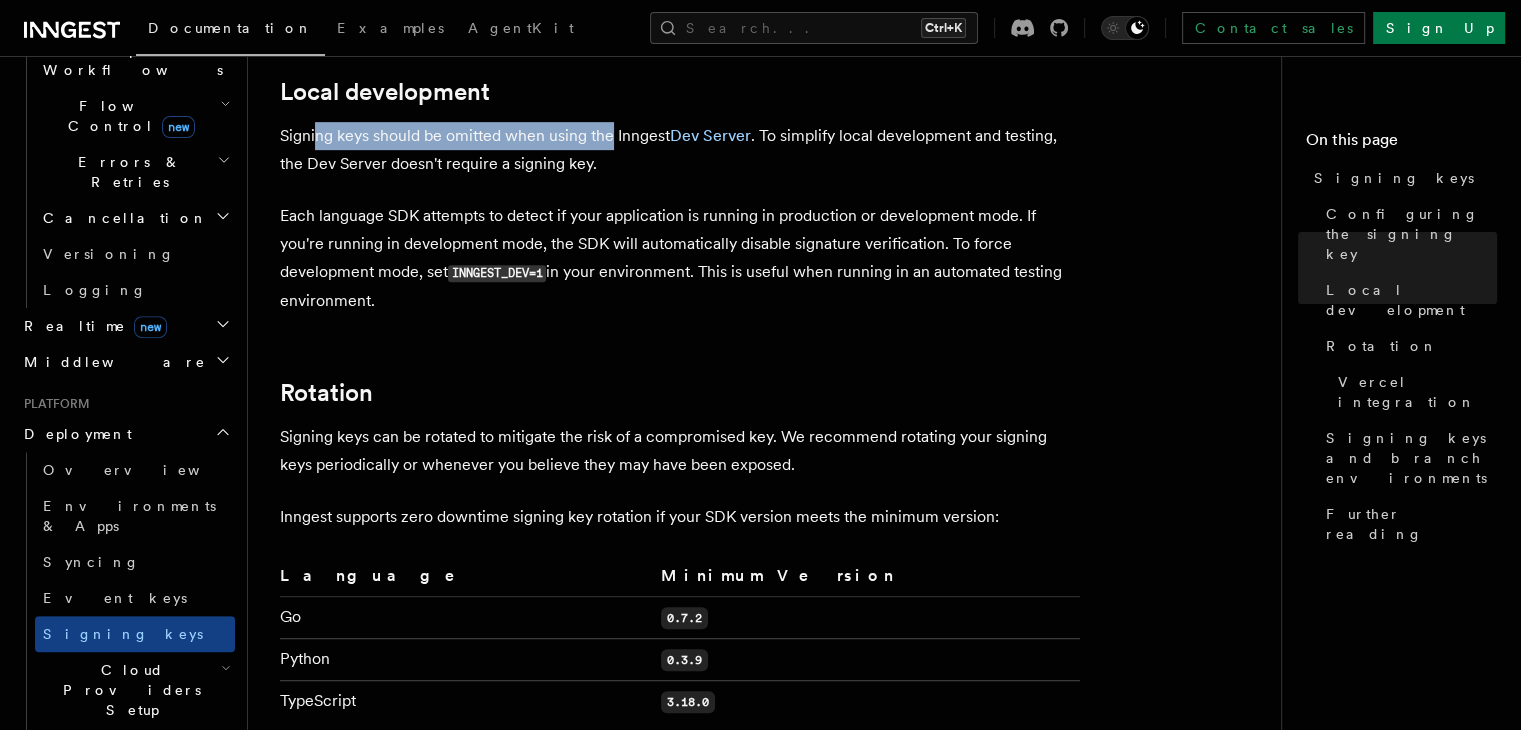 drag, startPoint x: 313, startPoint y: 105, endPoint x: 608, endPoint y: 113, distance: 295.10846 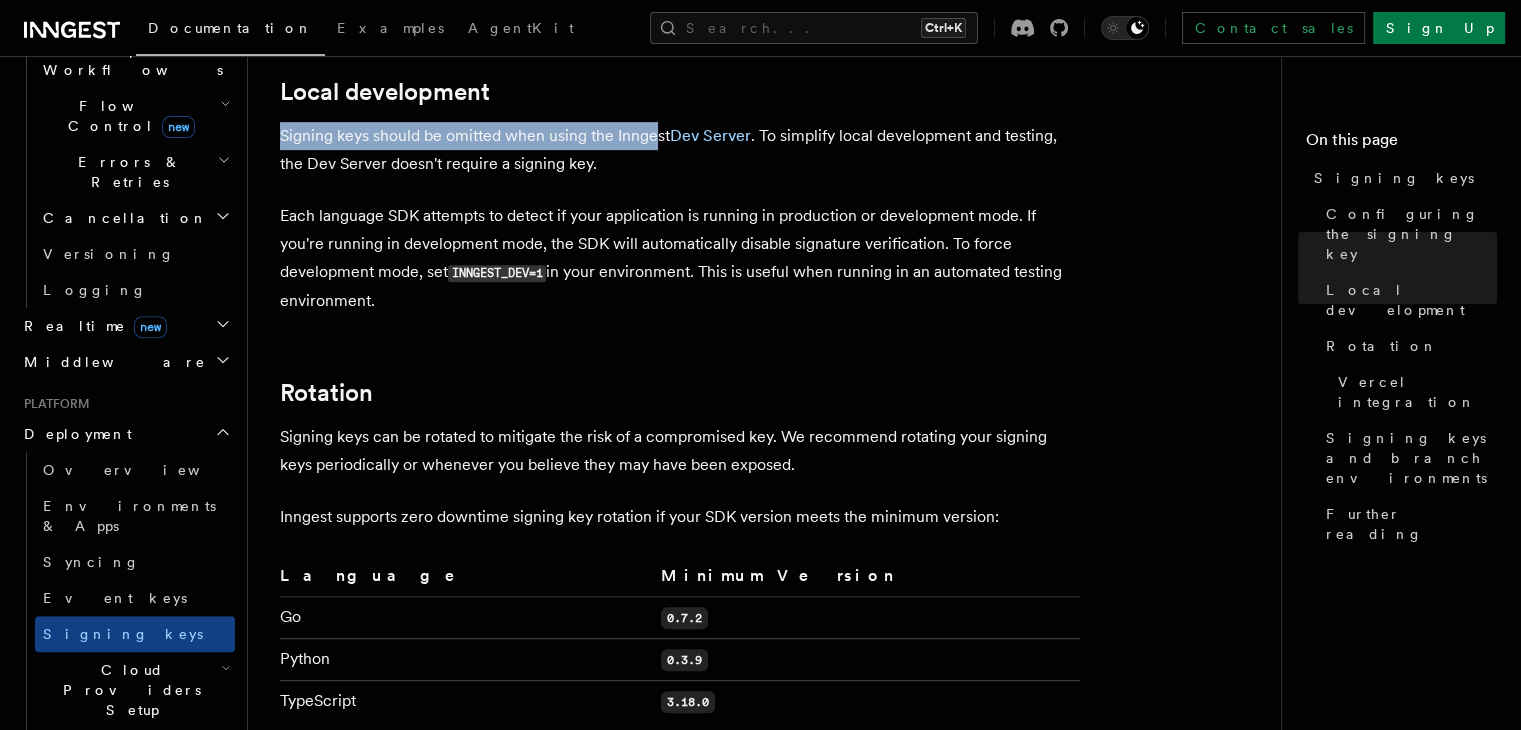 drag, startPoint x: 655, startPoint y: 109, endPoint x: 273, endPoint y: 93, distance: 382.33493 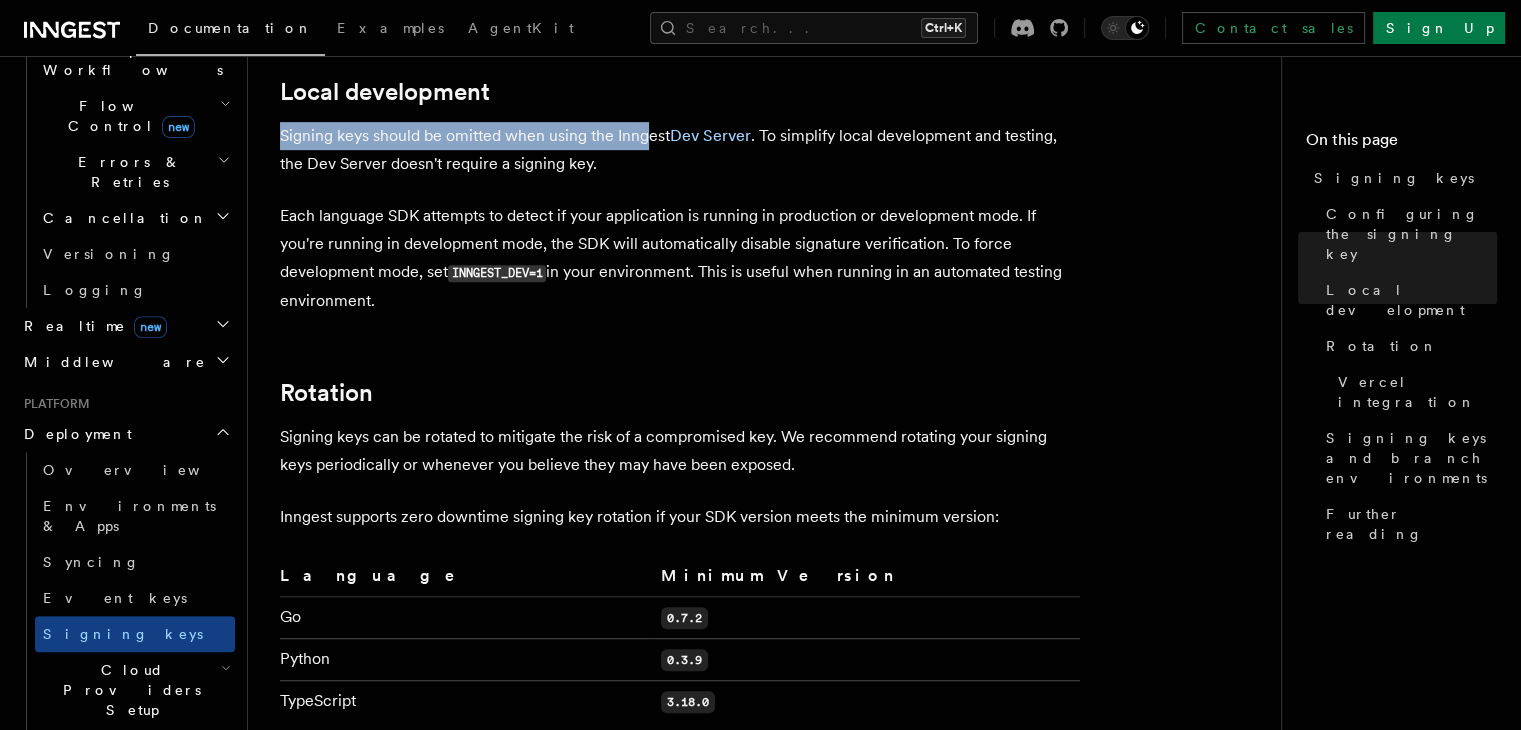 drag, startPoint x: 273, startPoint y: 99, endPoint x: 645, endPoint y: 112, distance: 372.22708 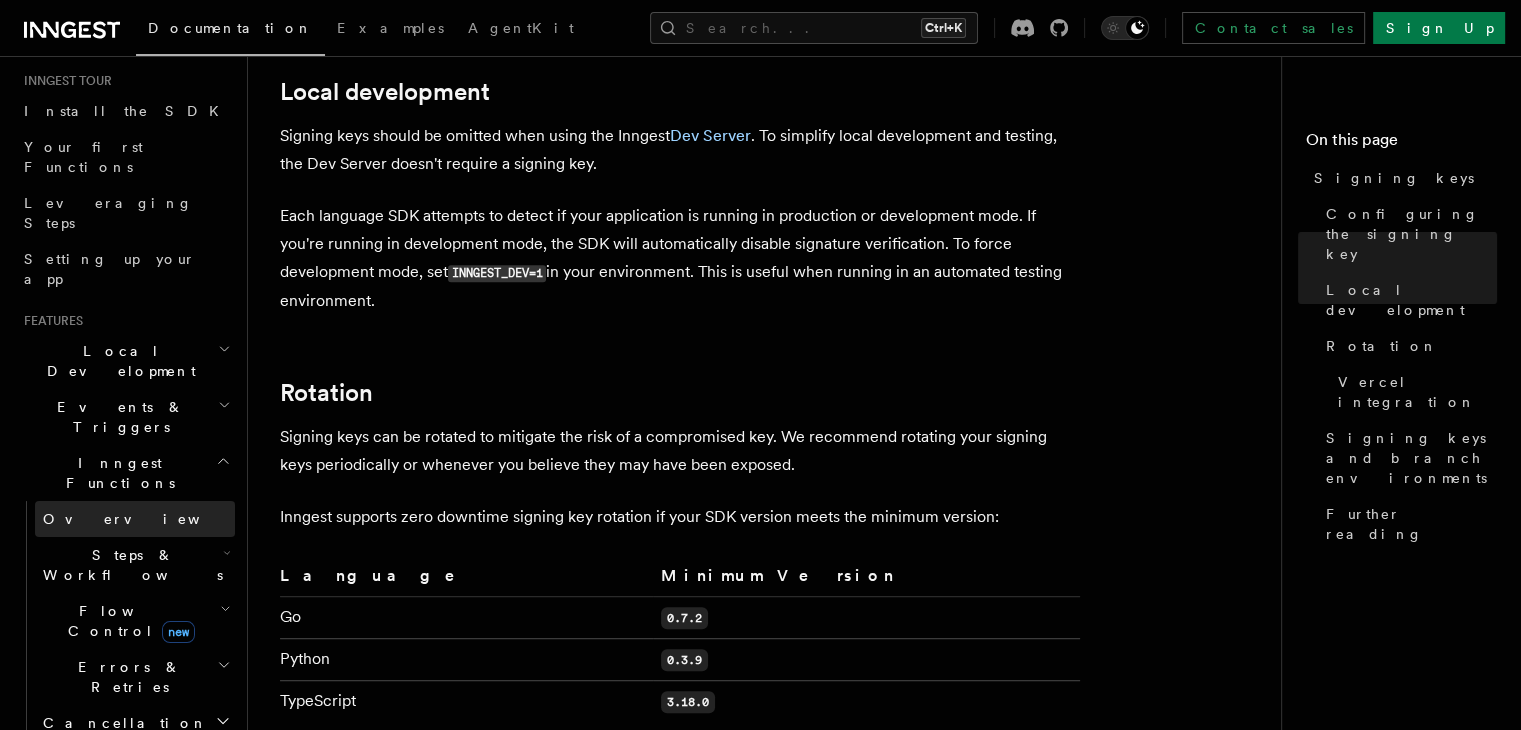 scroll, scrollTop: 200, scrollLeft: 0, axis: vertical 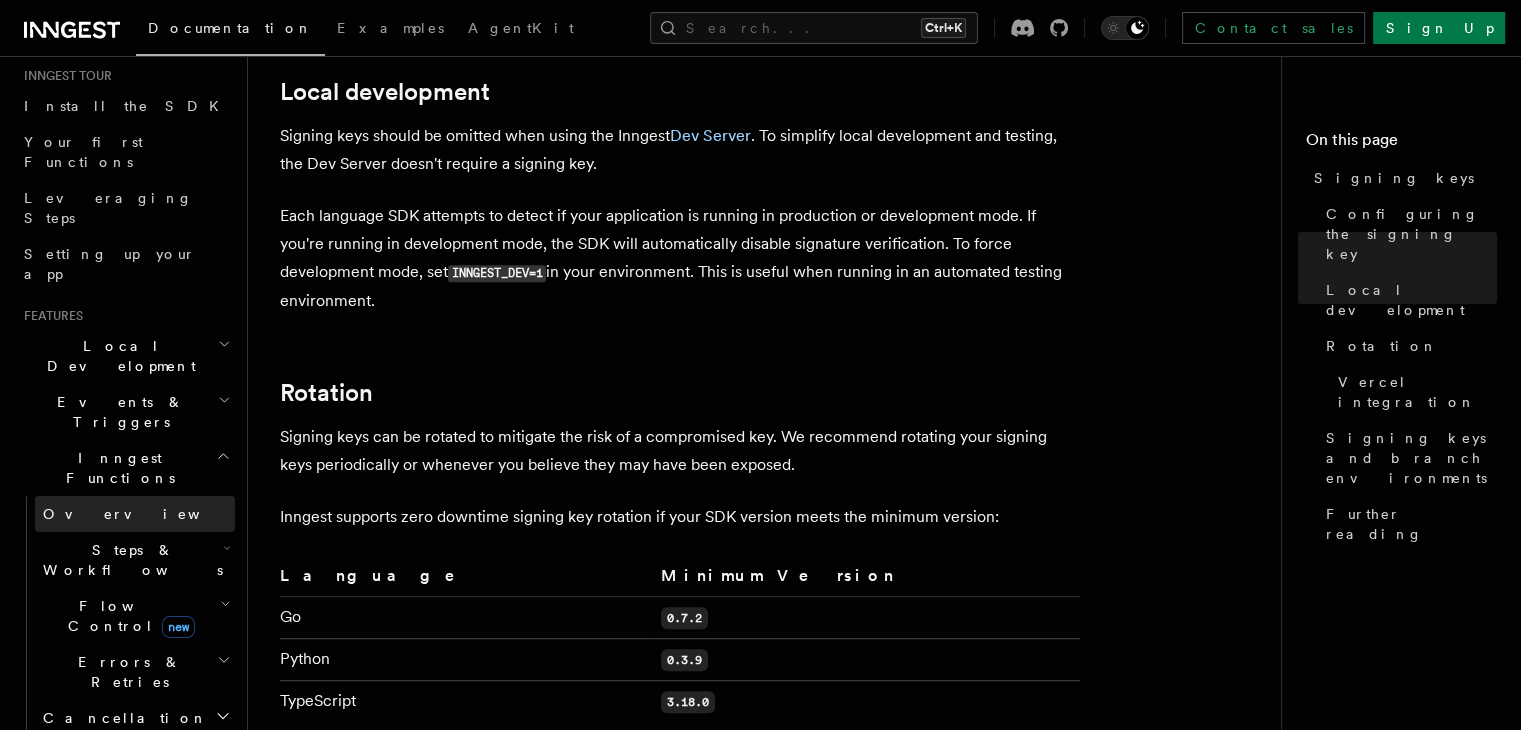 click on "Overview" at bounding box center (135, 514) 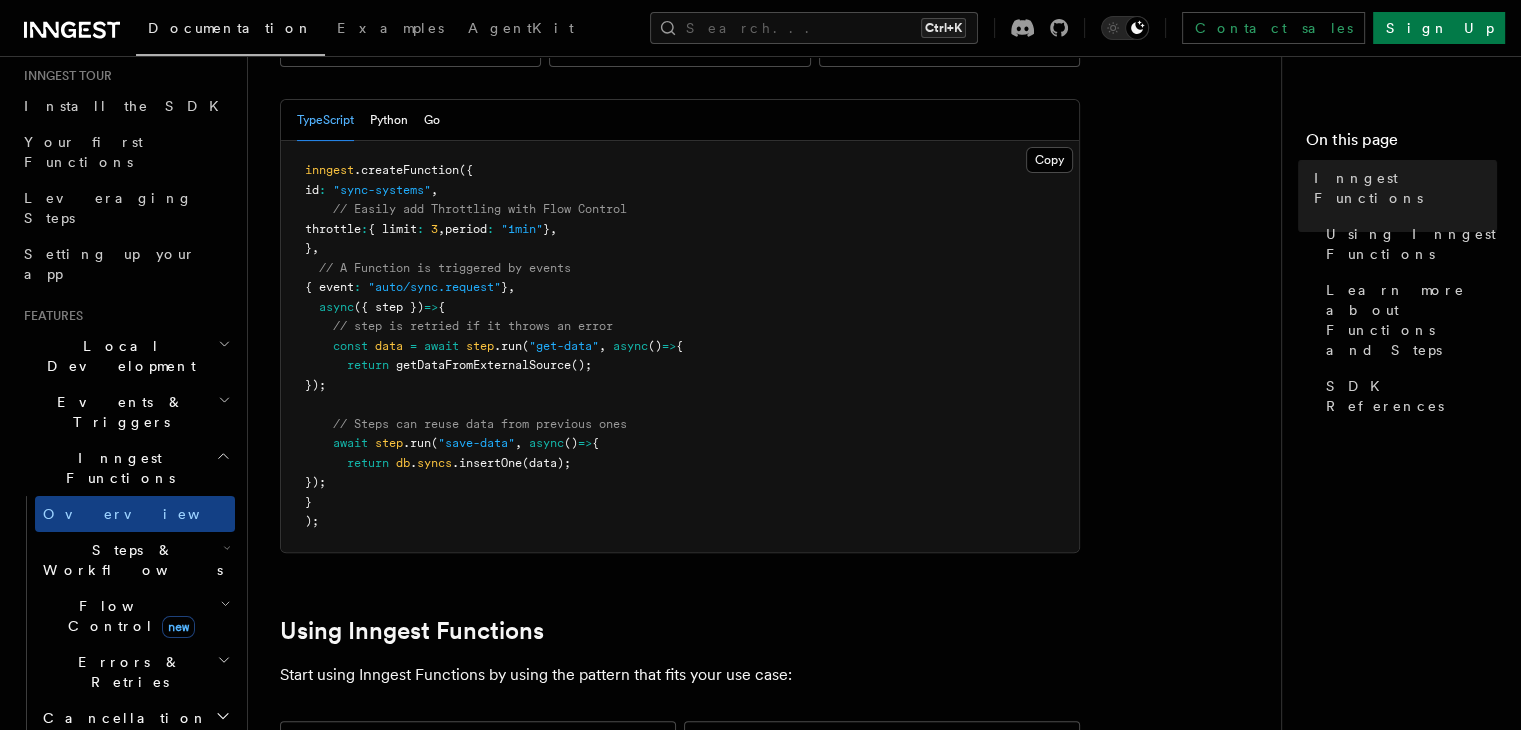 scroll, scrollTop: 700, scrollLeft: 0, axis: vertical 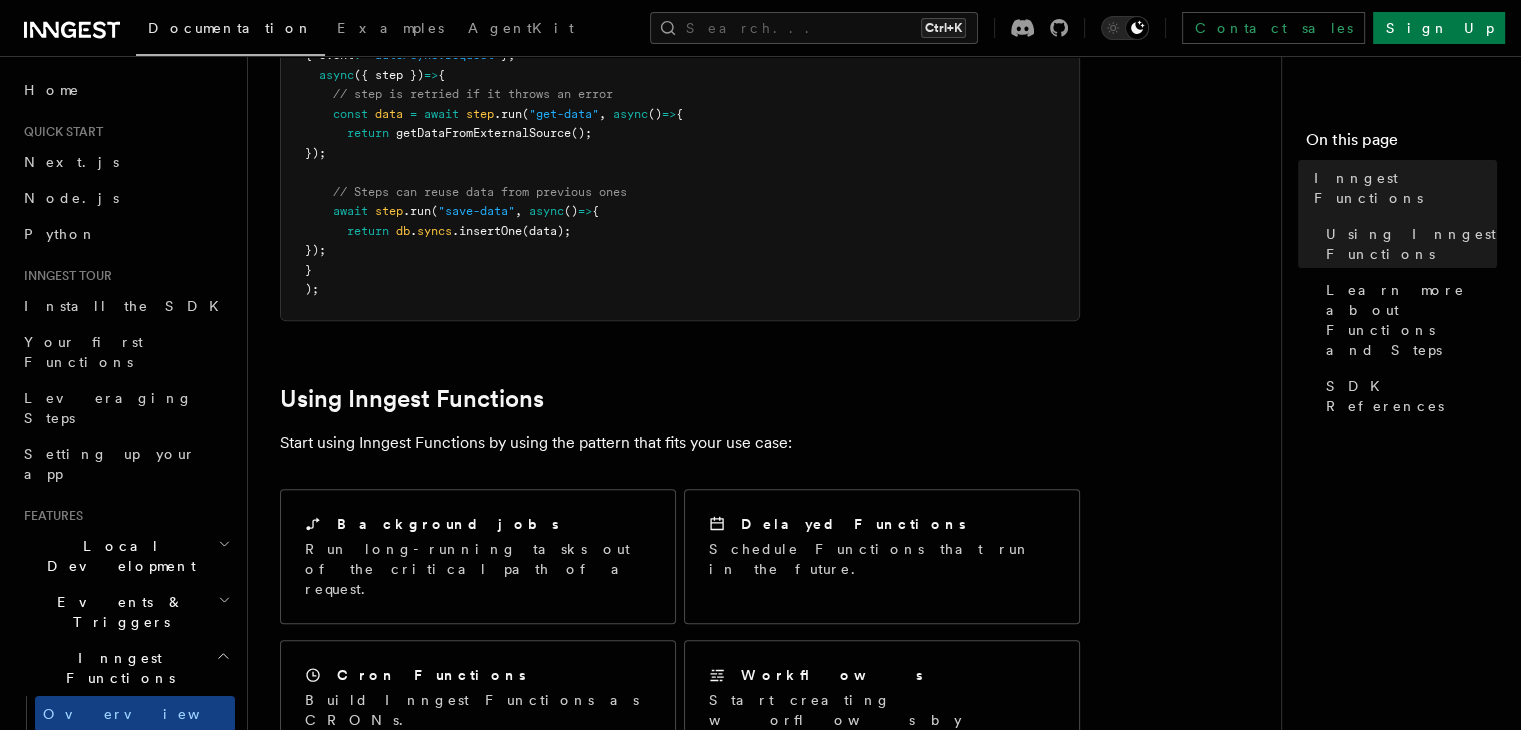 click on "Local Development" at bounding box center (125, 556) 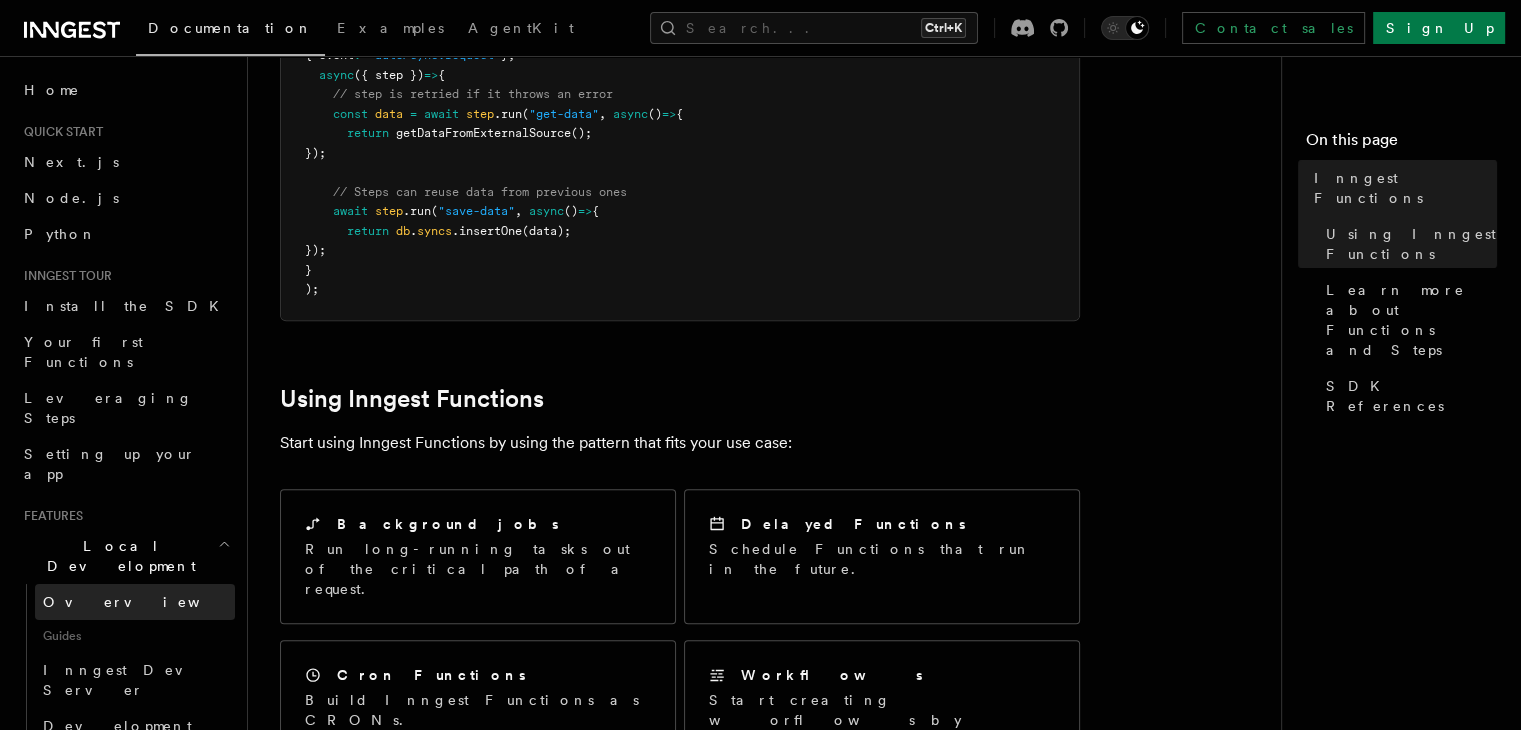 click on "Overview" at bounding box center (135, 602) 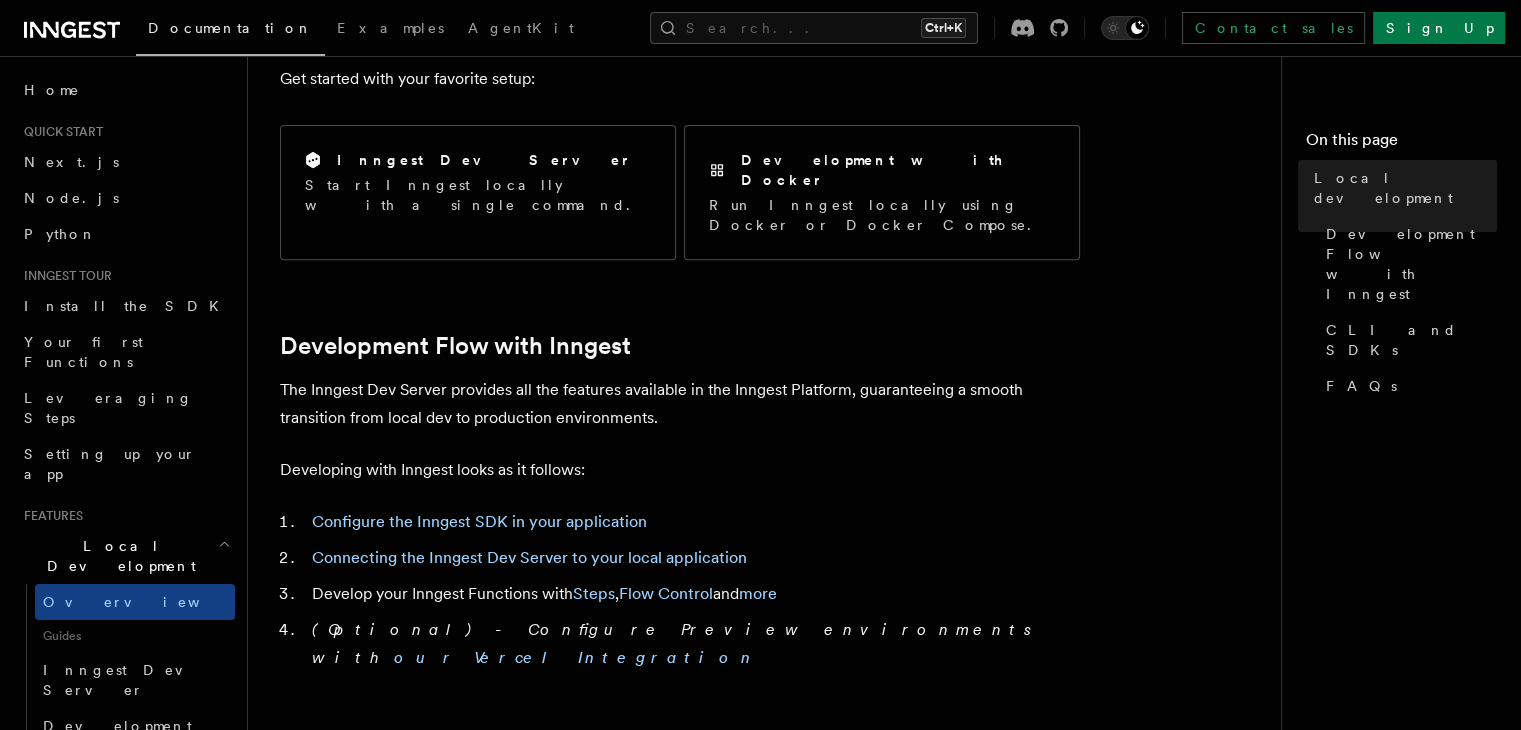 scroll, scrollTop: 800, scrollLeft: 0, axis: vertical 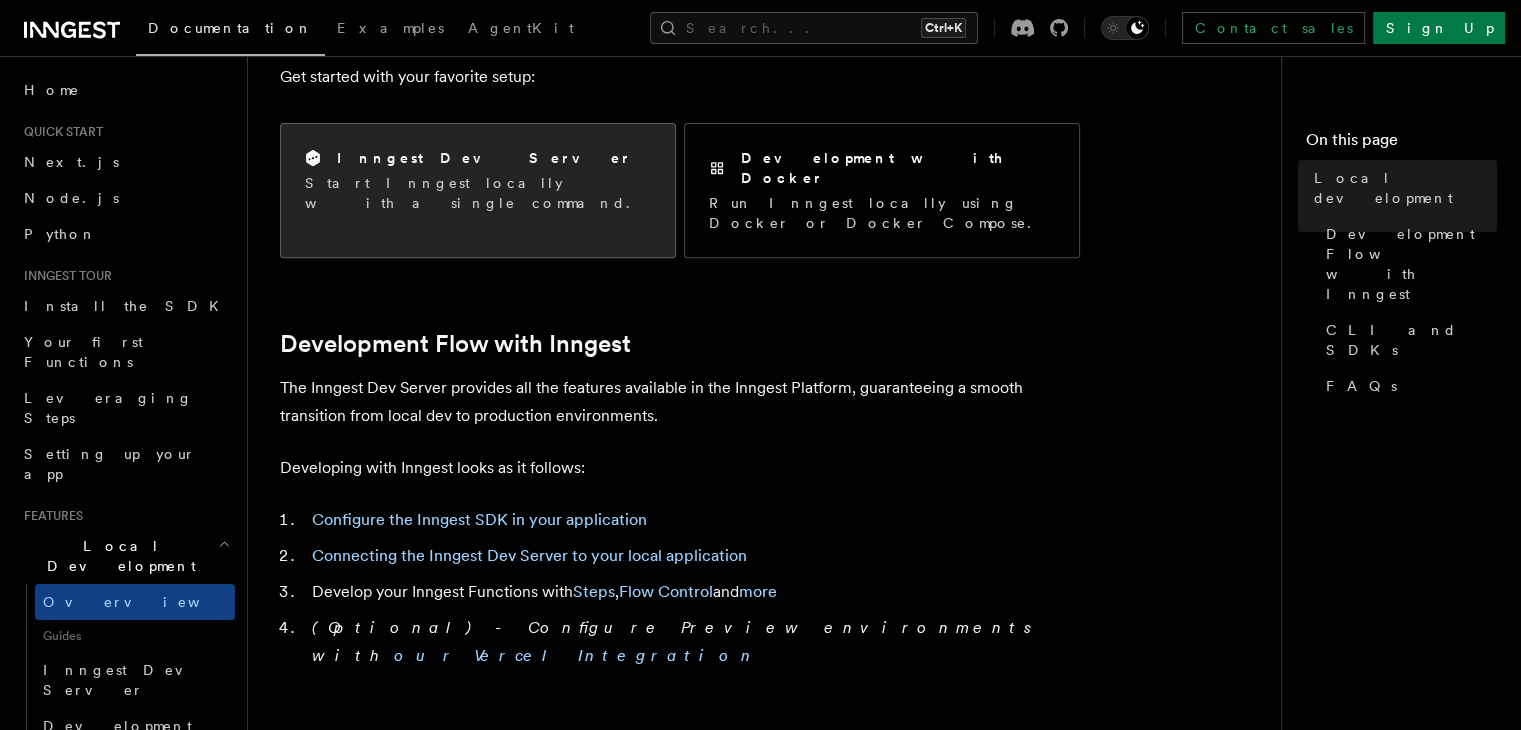 click on "Start Inngest locally with a single command." at bounding box center (478, 193) 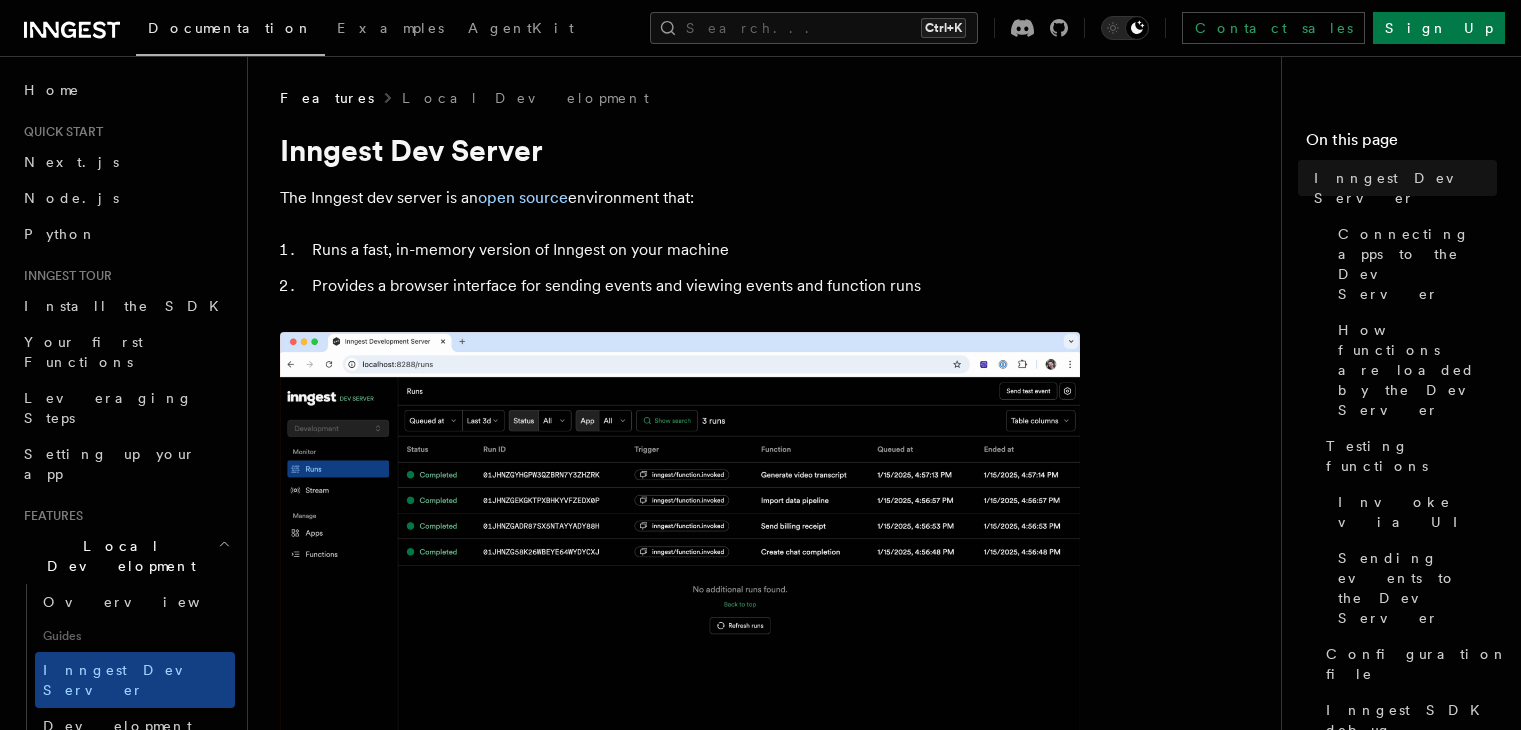scroll, scrollTop: 0, scrollLeft: 0, axis: both 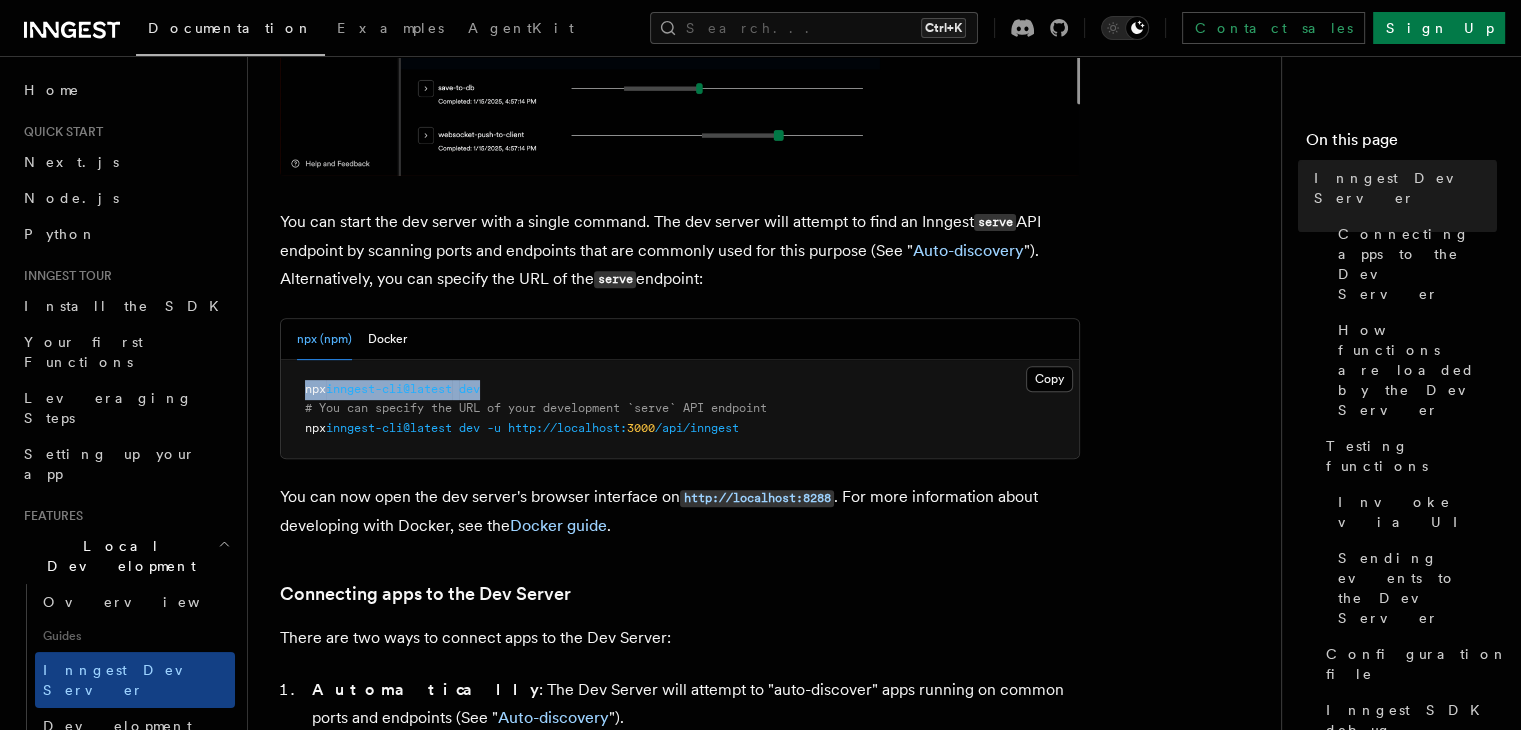 drag, startPoint x: 412, startPoint y: 387, endPoint x: 300, endPoint y: 383, distance: 112.0714 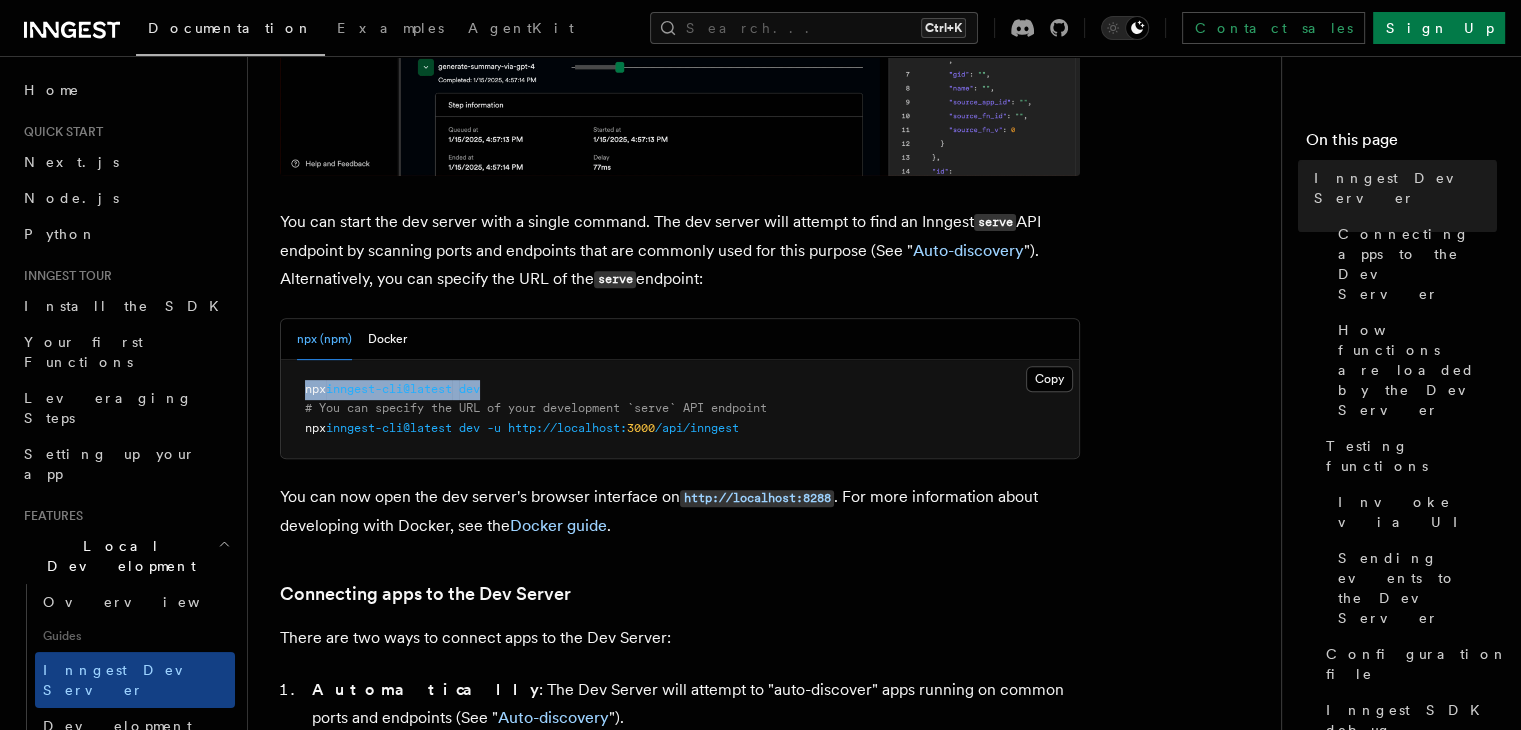 click on "npx  inngest-cli@latest   dev
# You can specify the URL of your development `serve` API endpoint
npx  inngest-cli@latest   dev   -u   http://localhost: 3000 /api/inngest" at bounding box center [680, 409] 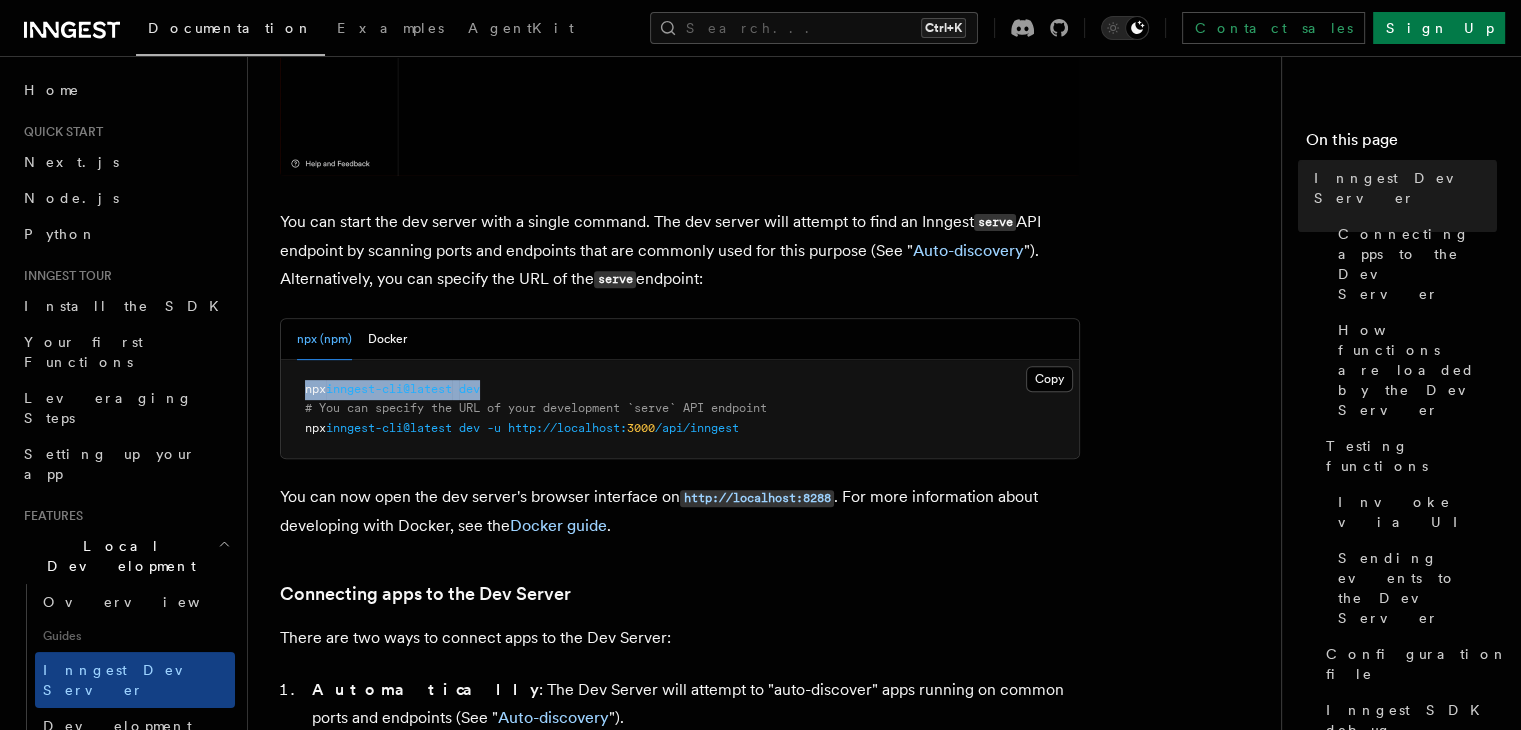 copy on "npx  inngest-cli@latest   dev" 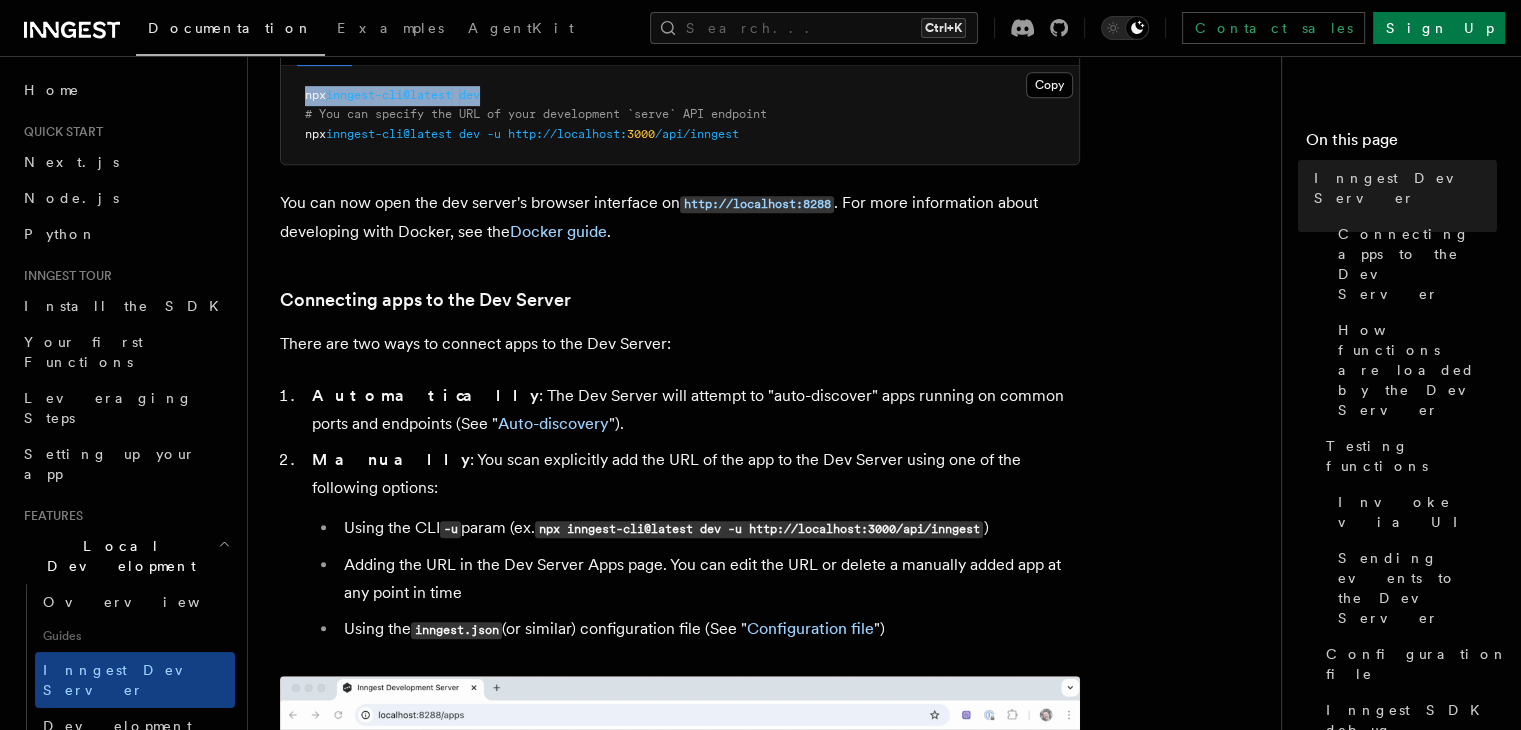 scroll, scrollTop: 1000, scrollLeft: 0, axis: vertical 